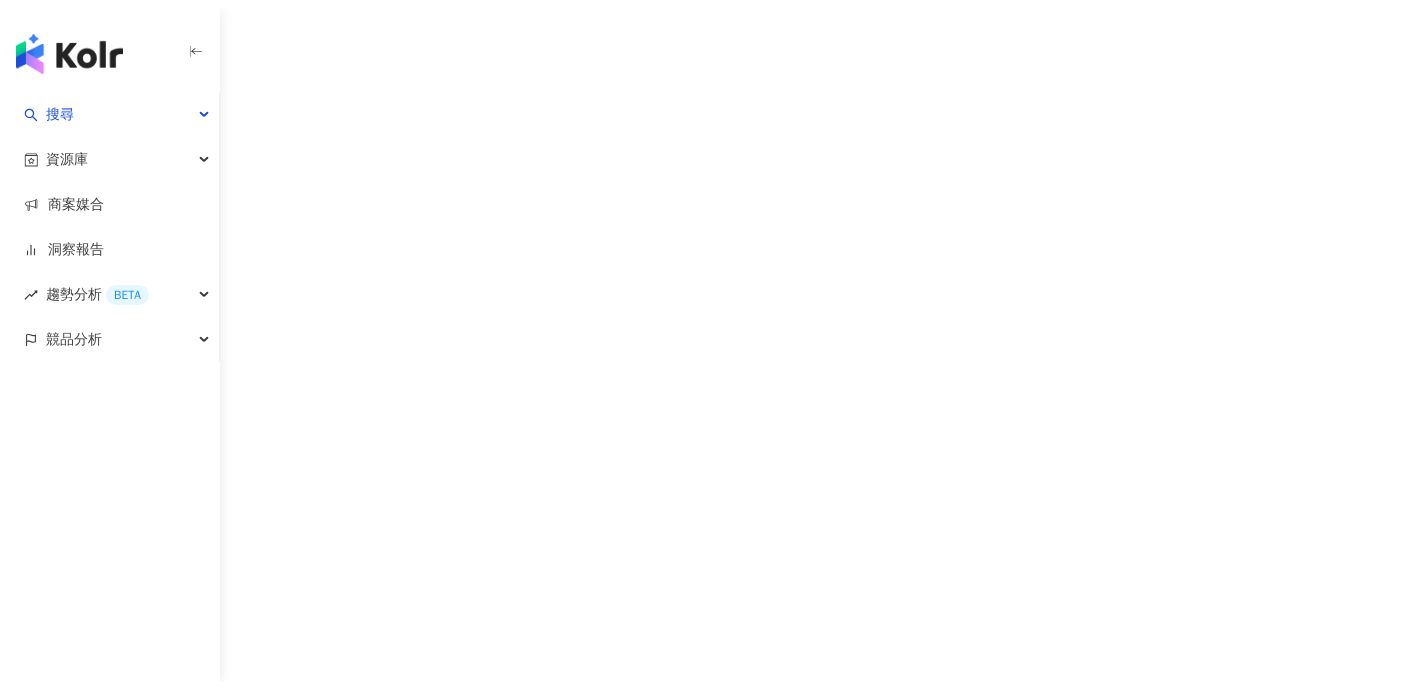 scroll, scrollTop: 0, scrollLeft: 0, axis: both 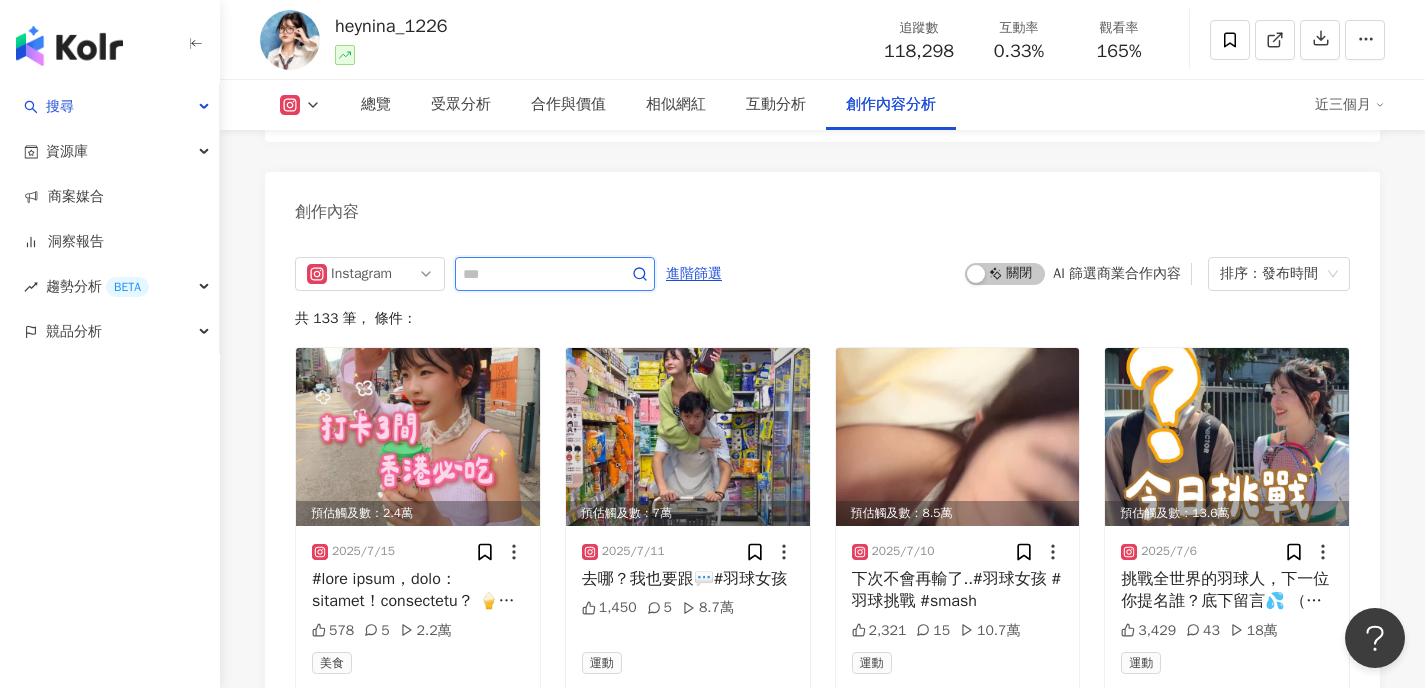 click at bounding box center [533, 274] 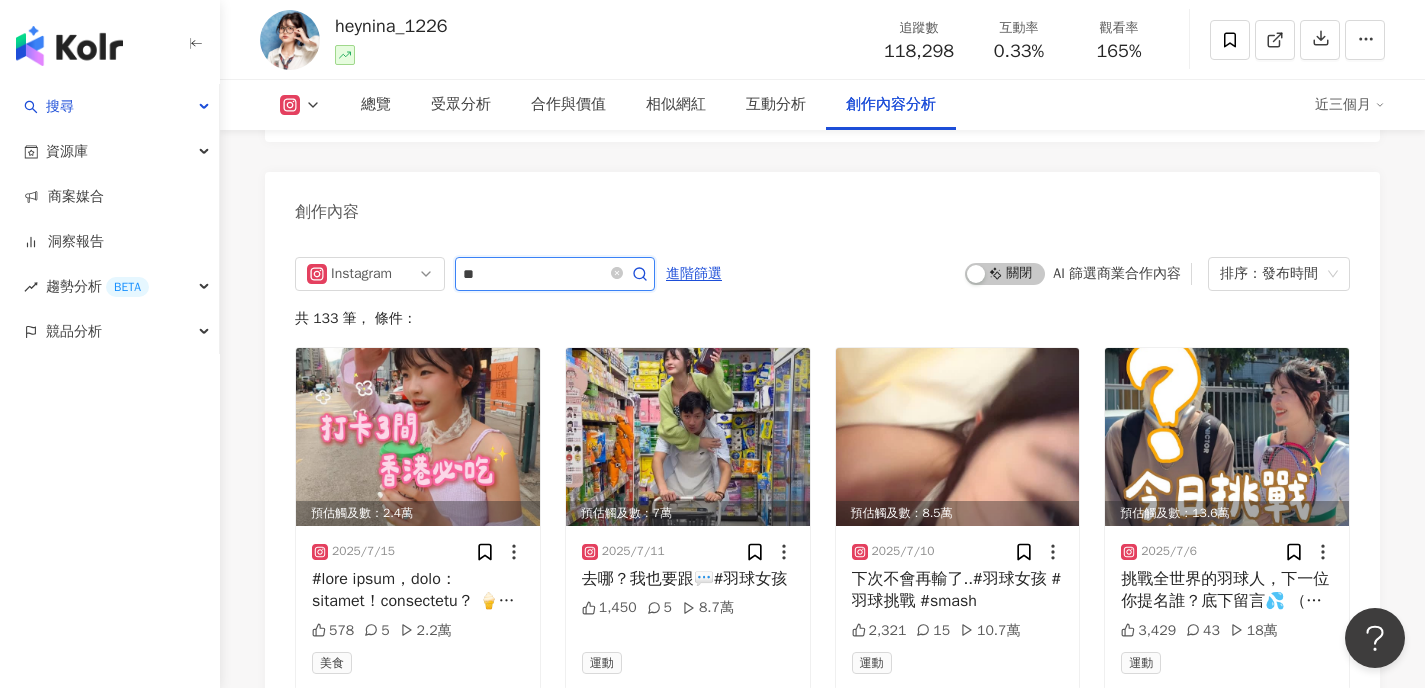 type on "*" 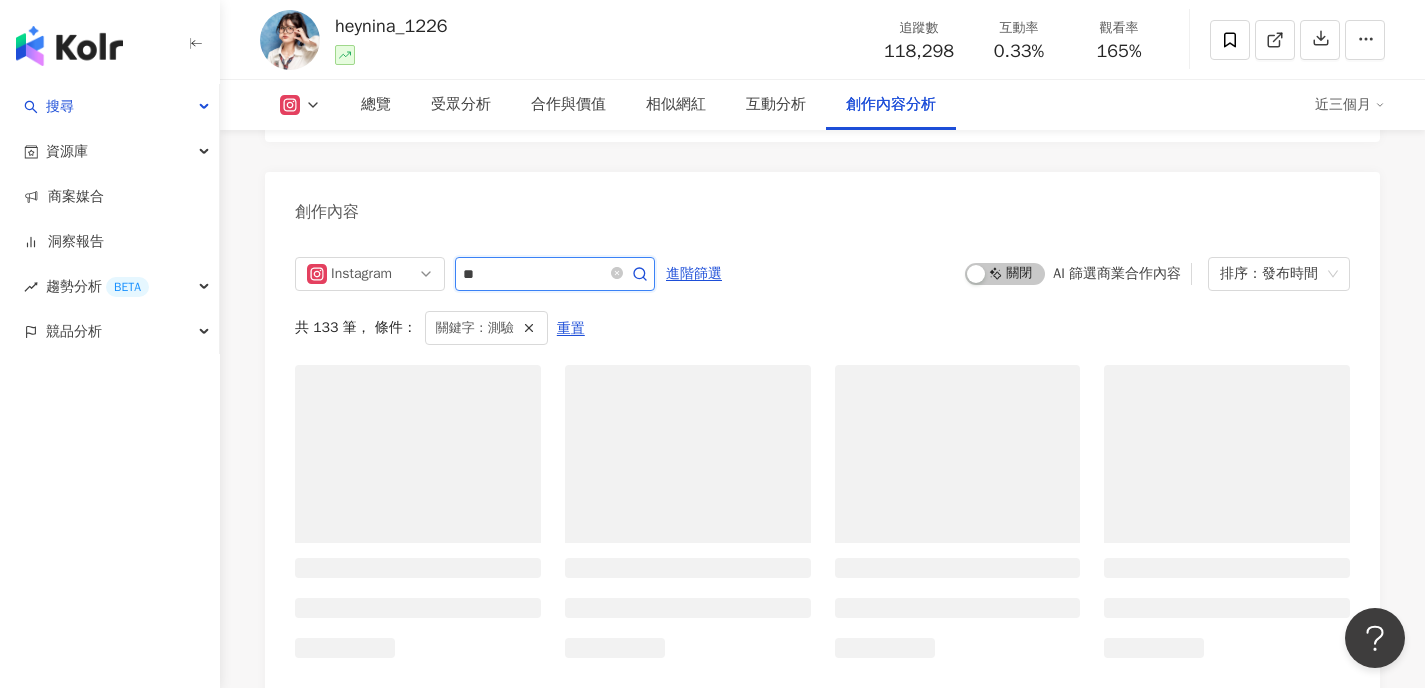 scroll, scrollTop: 6101, scrollLeft: 0, axis: vertical 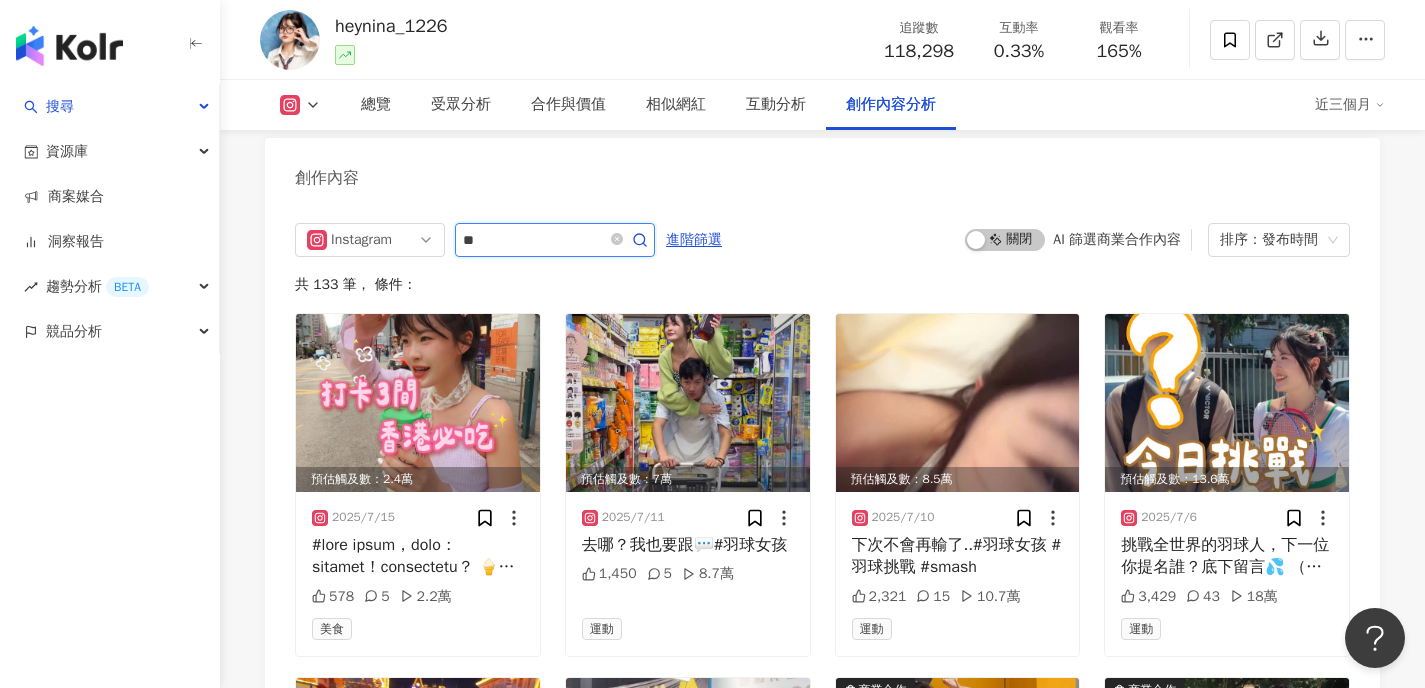 type on "*" 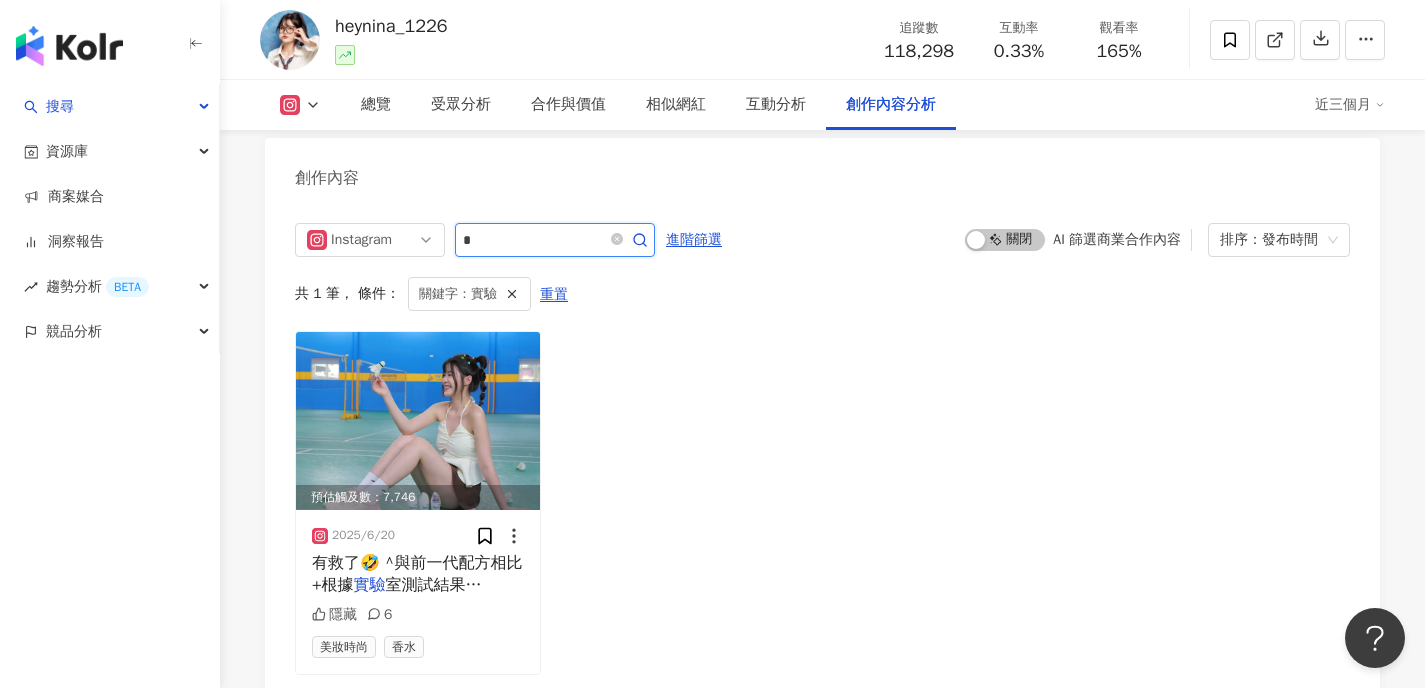 type on "*" 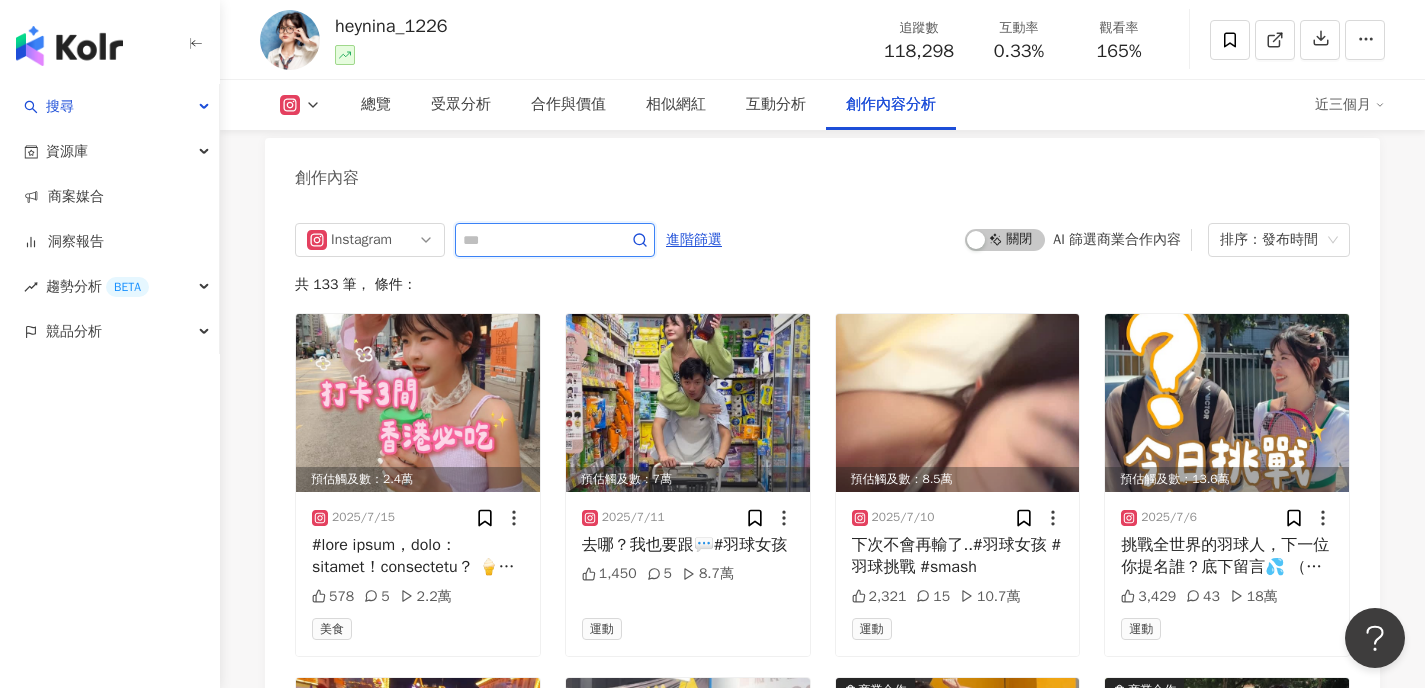 type 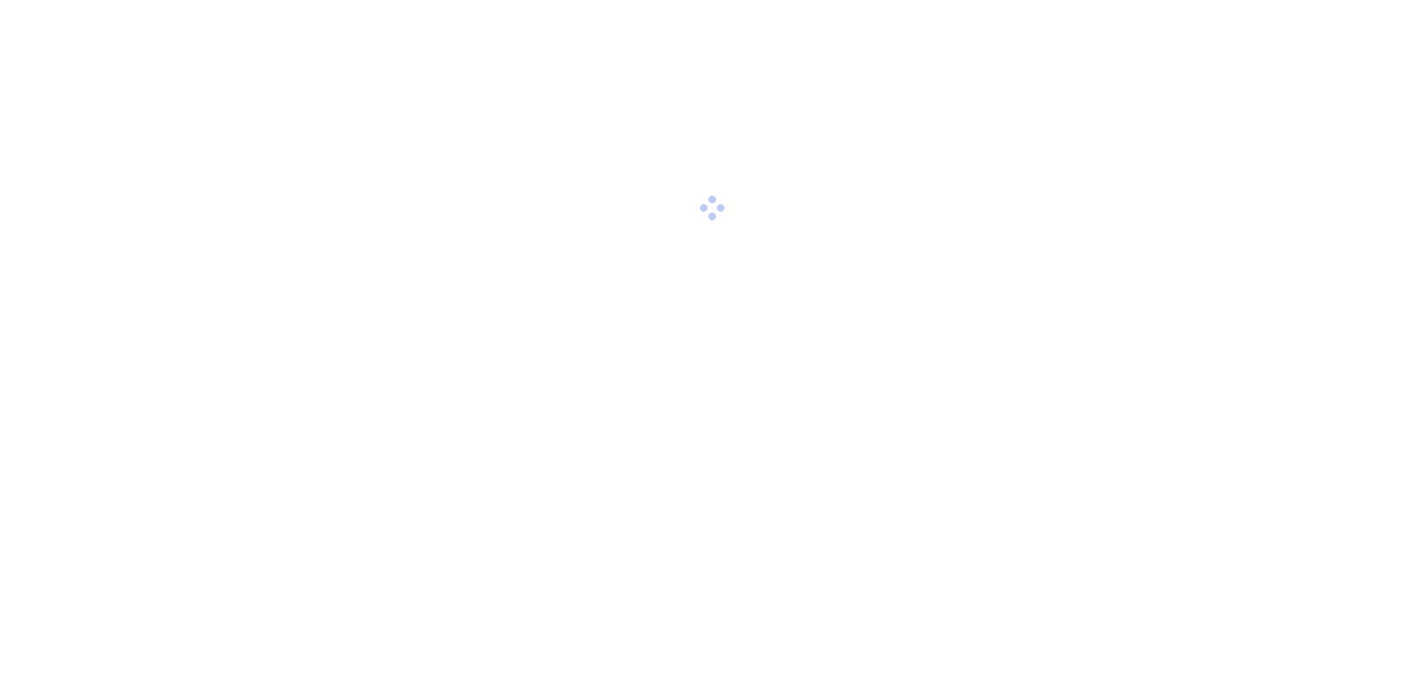 scroll, scrollTop: 0, scrollLeft: 0, axis: both 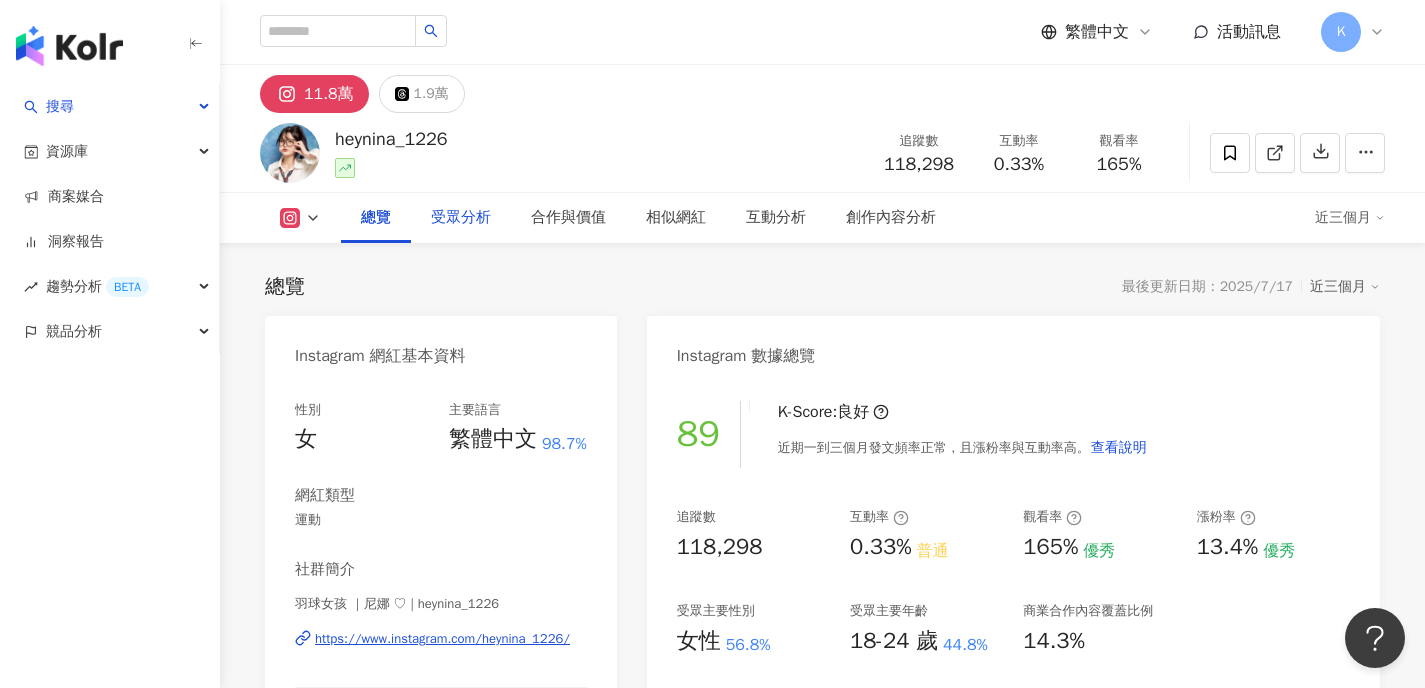 click on "受眾分析" at bounding box center (461, 218) 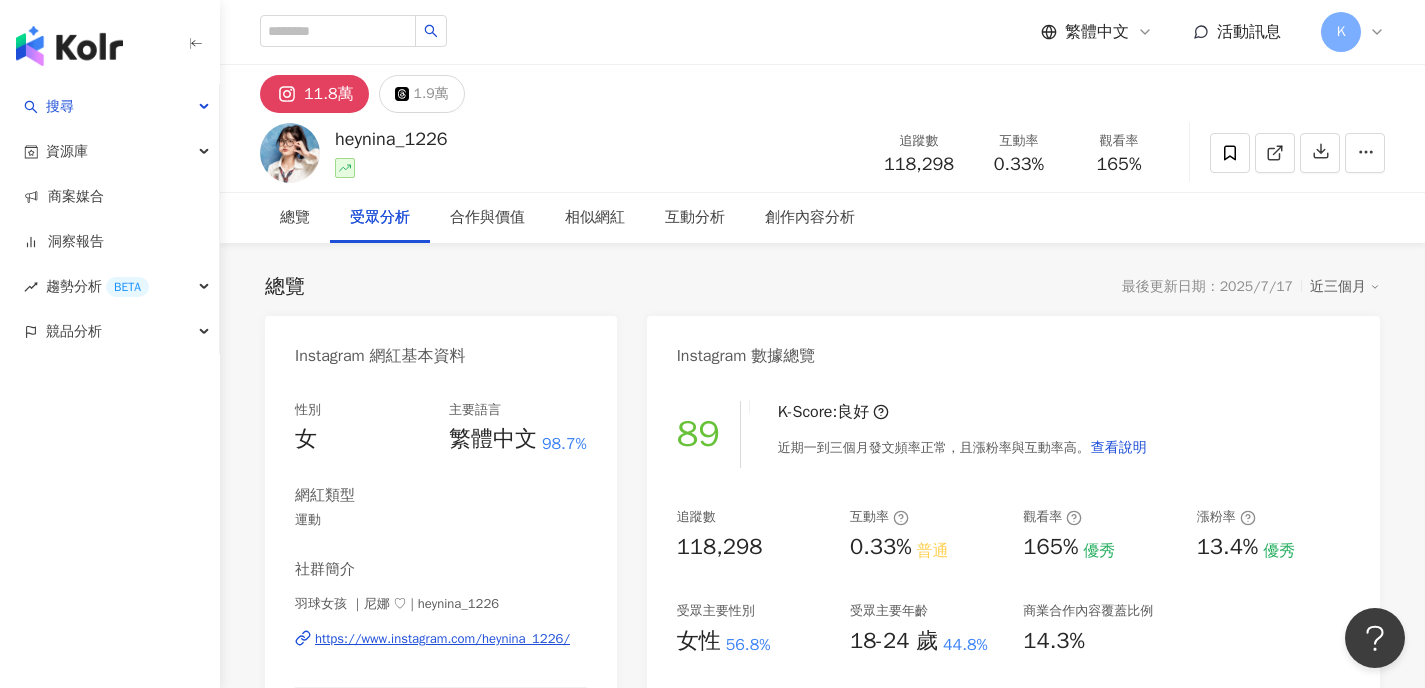 scroll, scrollTop: 1708, scrollLeft: 0, axis: vertical 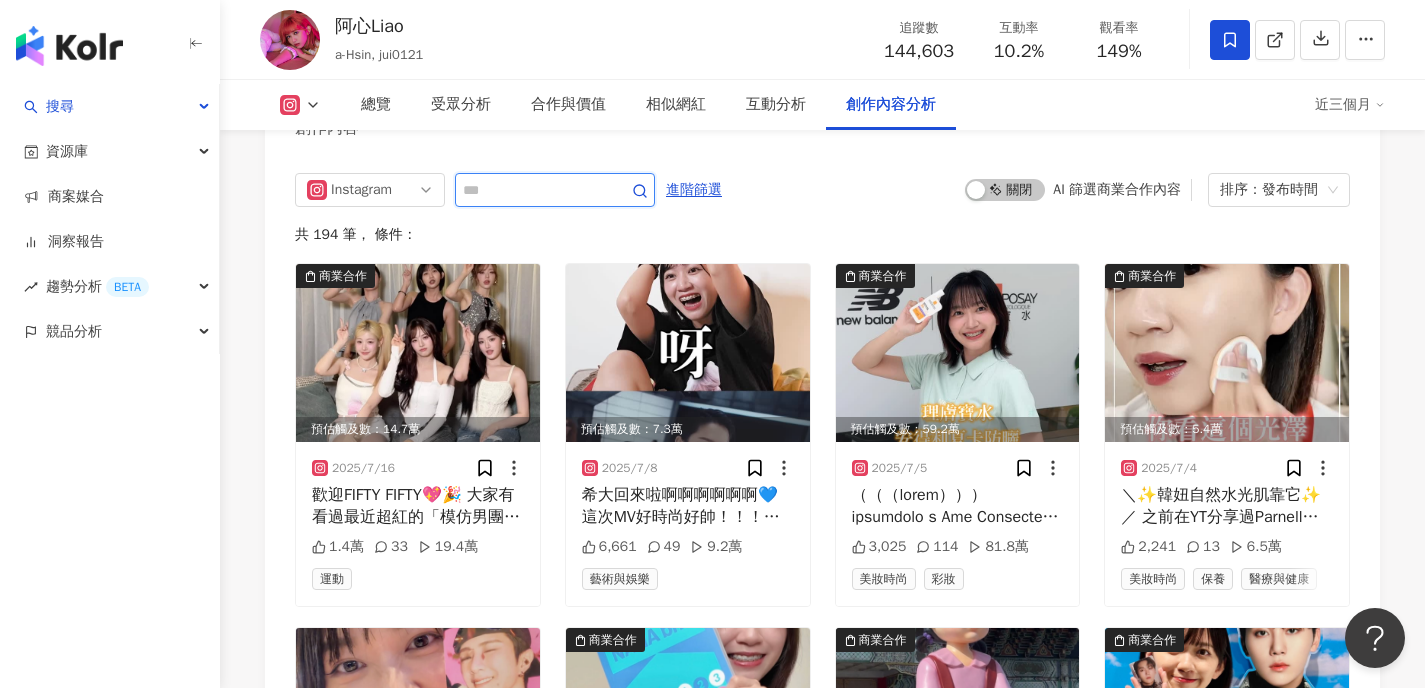 click at bounding box center [533, 190] 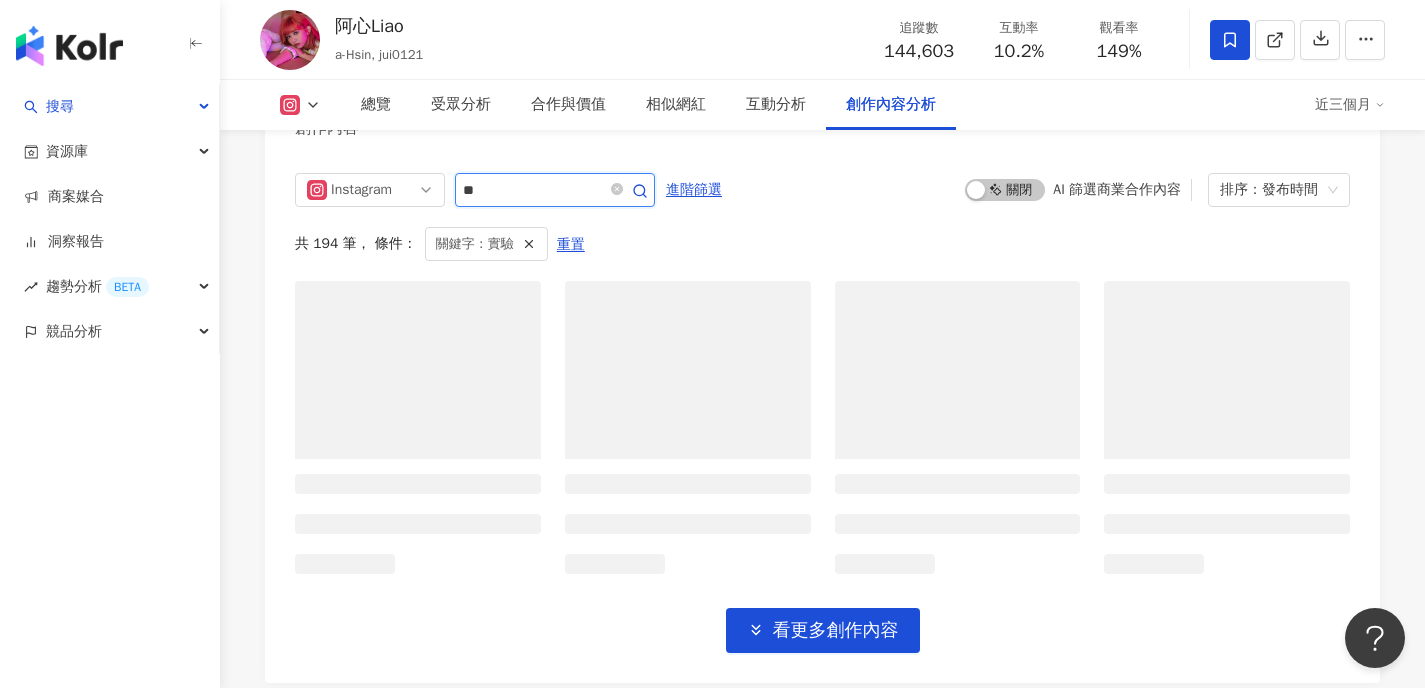 scroll, scrollTop: 6146, scrollLeft: 0, axis: vertical 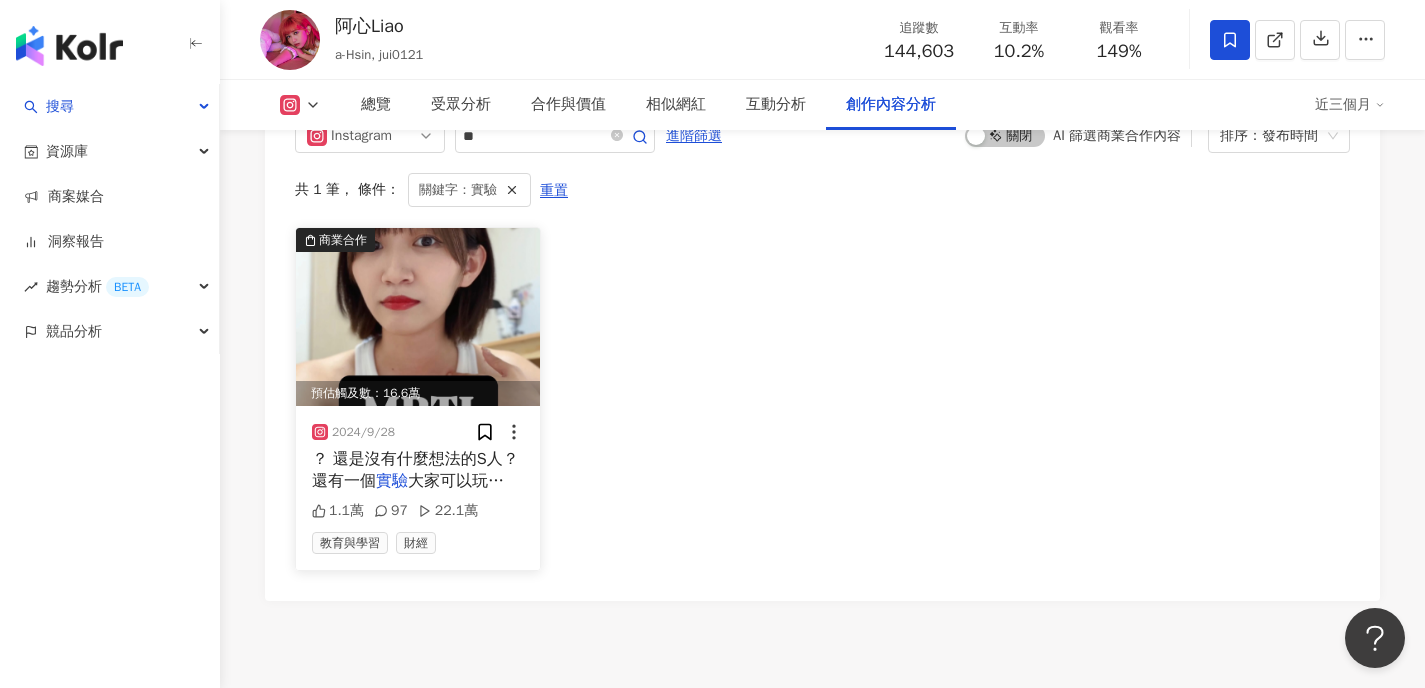click at bounding box center (418, 317) 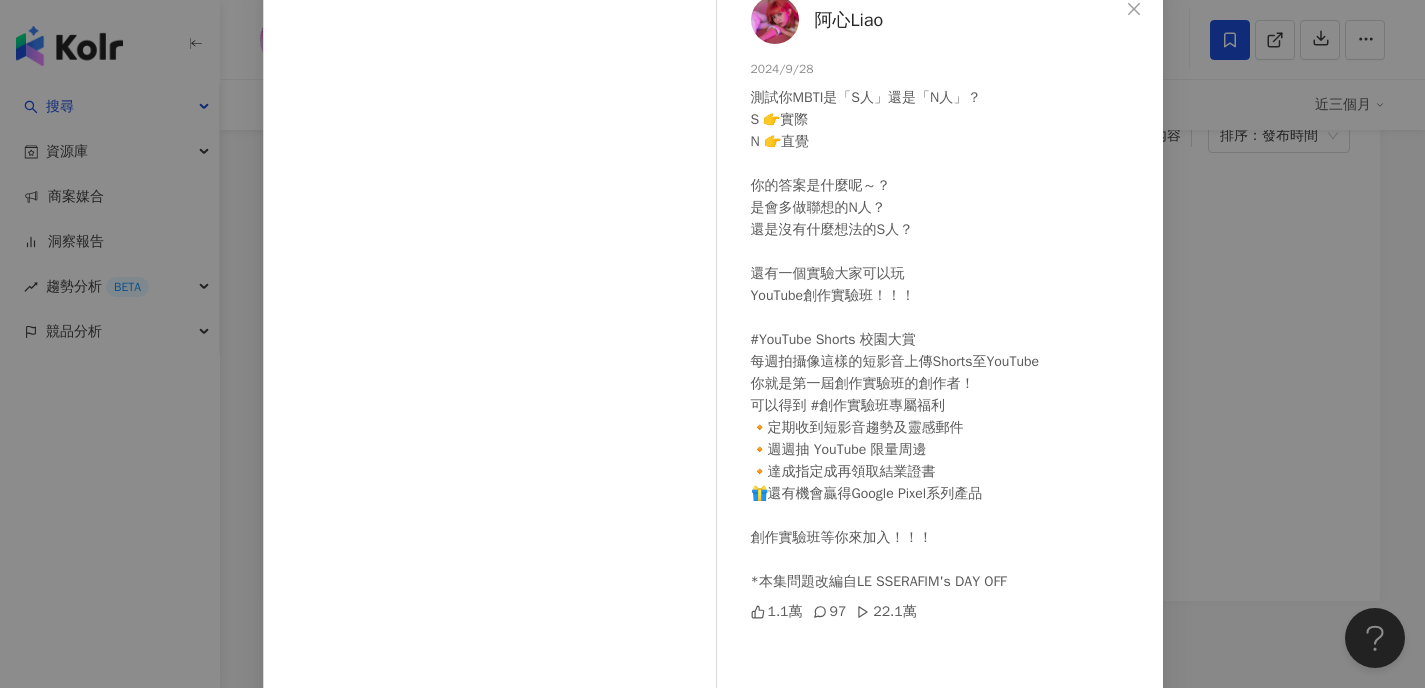 scroll, scrollTop: 209, scrollLeft: 0, axis: vertical 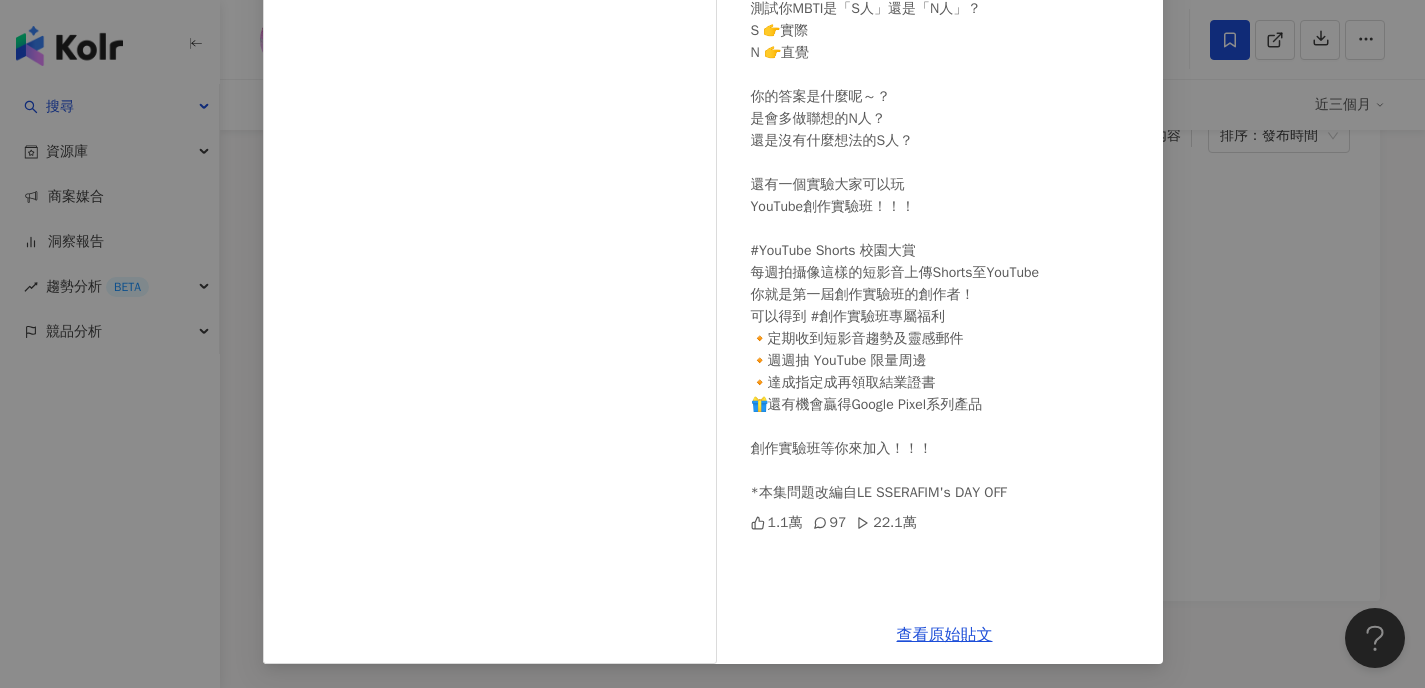 click on "阿心Liao 2024/9/28 測試你MBTI是「S人」還是「N人」？
S 👉實際
N 👉直覺
你的答案是什麼呢～？
是會多做聯想的N人？
還是沒有什麼想法的S人？
還有一個實驗大家可以玩
YouTube創作實驗班！！！
#YouTube Shorts 校園大賞
每週拍攝像這樣的短影音上傳Shorts至YouTube
你就是第一屆創作實驗班的創作者！
可以得到 #創作實驗班專屬福利
🔸定期收到短影音趨勢及靈感郵件
🔸週週抽 YouTube 限量周邊
🔸達成指定成再領取結業證書
🎁還有機會贏得Google Pixel系列產品
創作實驗班等你來加入！！！
*本集問題改編自LE SSERAFIM's DAY OFF 1.1萬 97 22.1萬 查看原始貼文" at bounding box center [712, 344] 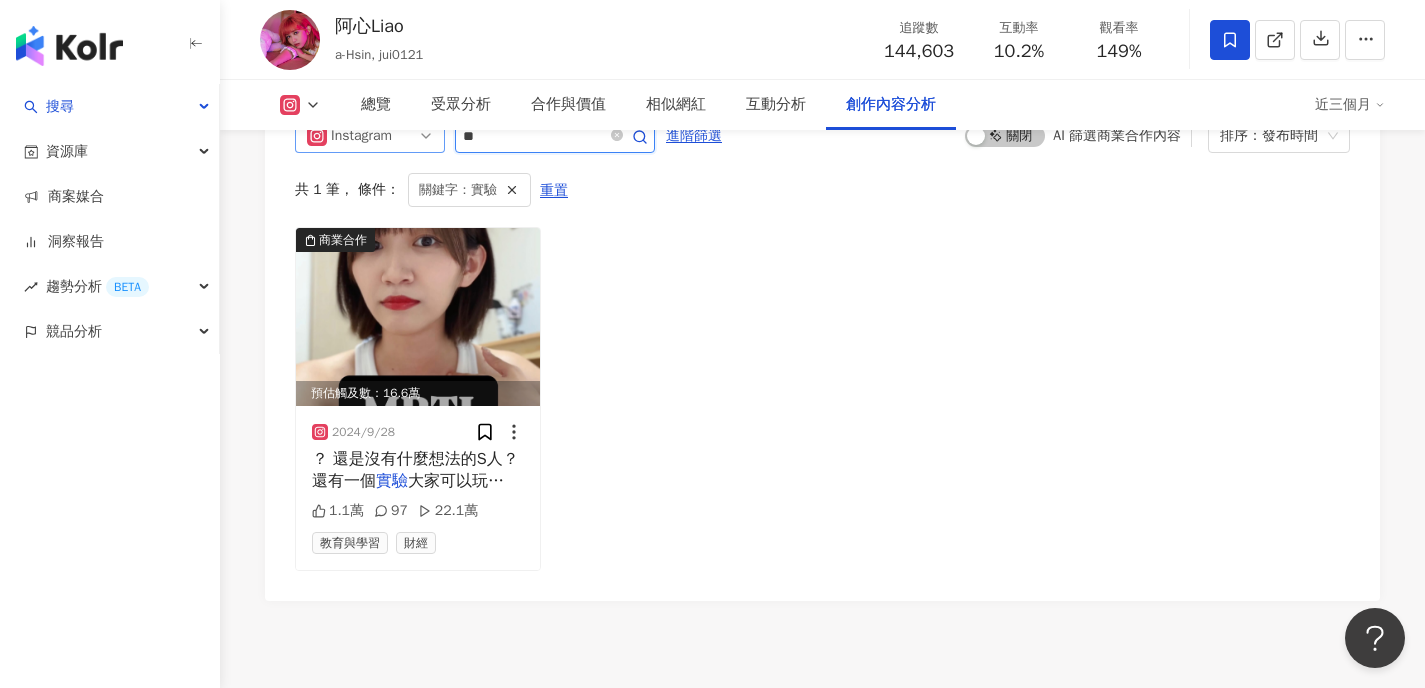 drag, startPoint x: 528, startPoint y: 225, endPoint x: 346, endPoint y: 221, distance: 182.04395 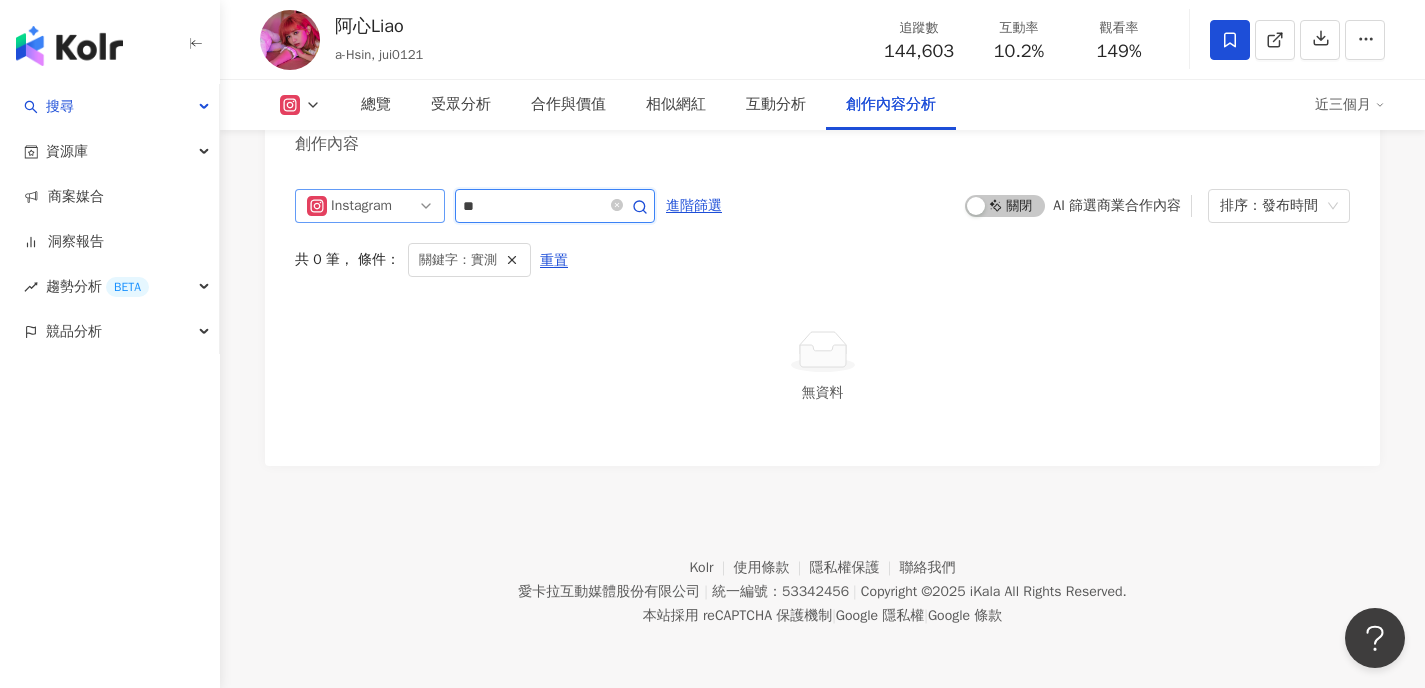 drag, startPoint x: 526, startPoint y: 232, endPoint x: 412, endPoint y: 219, distance: 114.73883 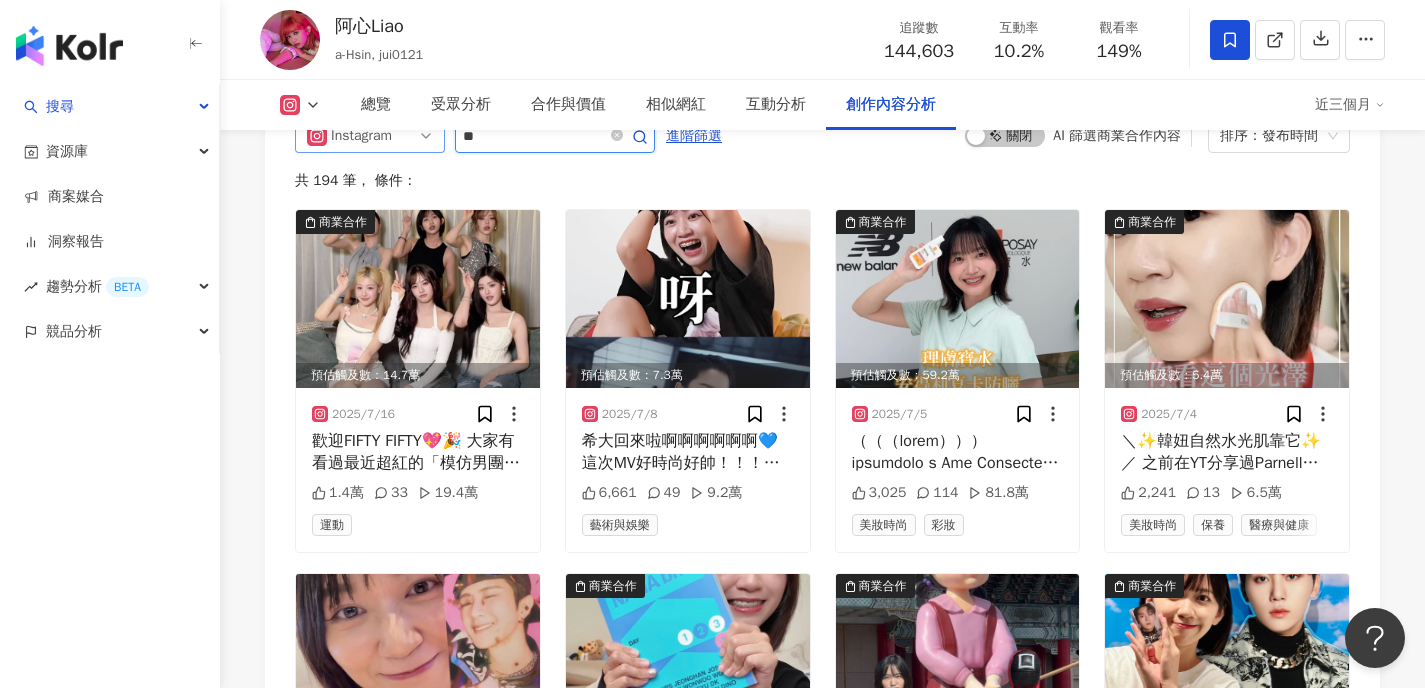 type on "*" 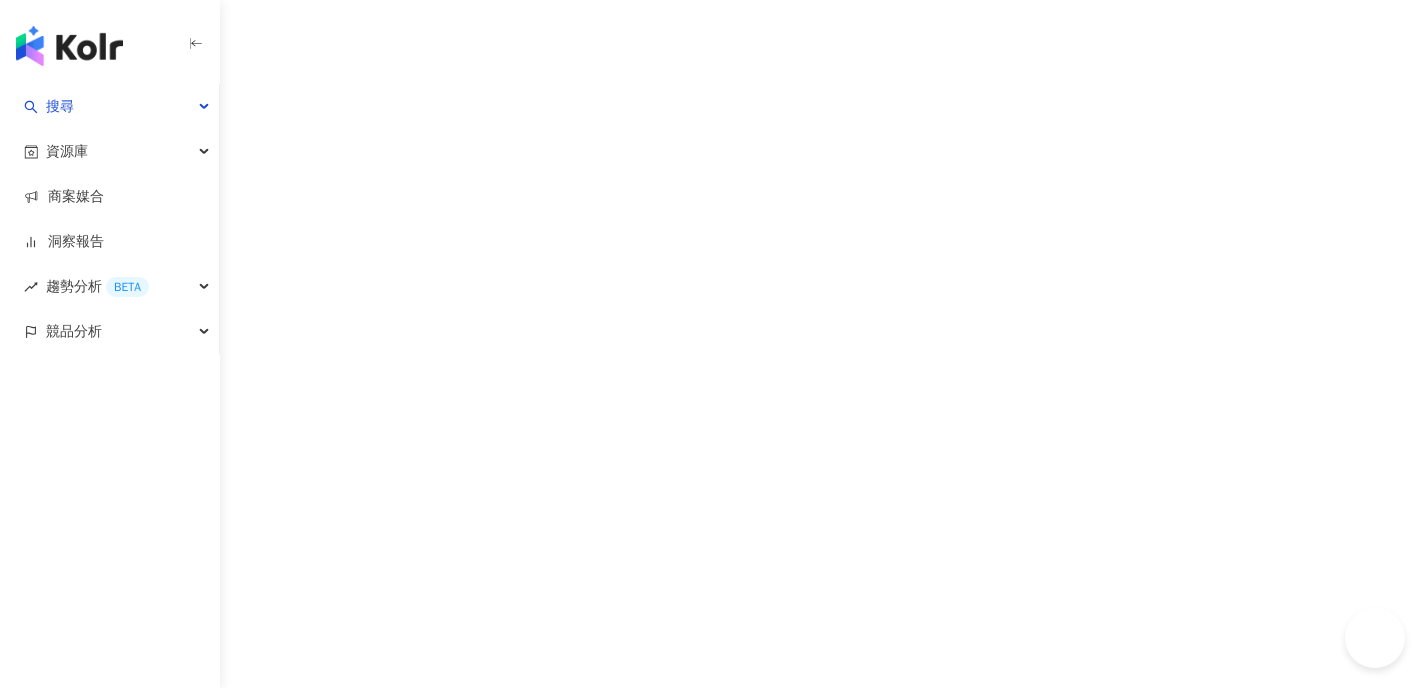 scroll, scrollTop: 0, scrollLeft: 0, axis: both 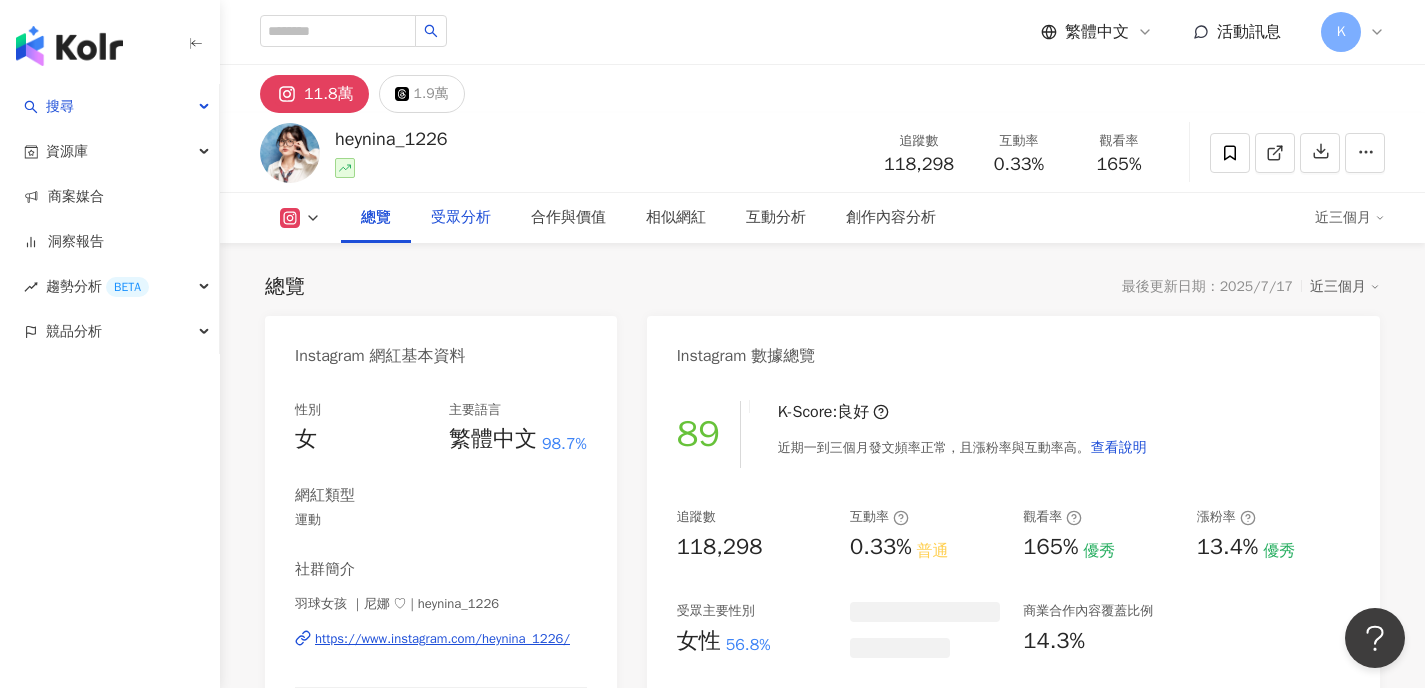 click on "受眾分析" at bounding box center (461, 218) 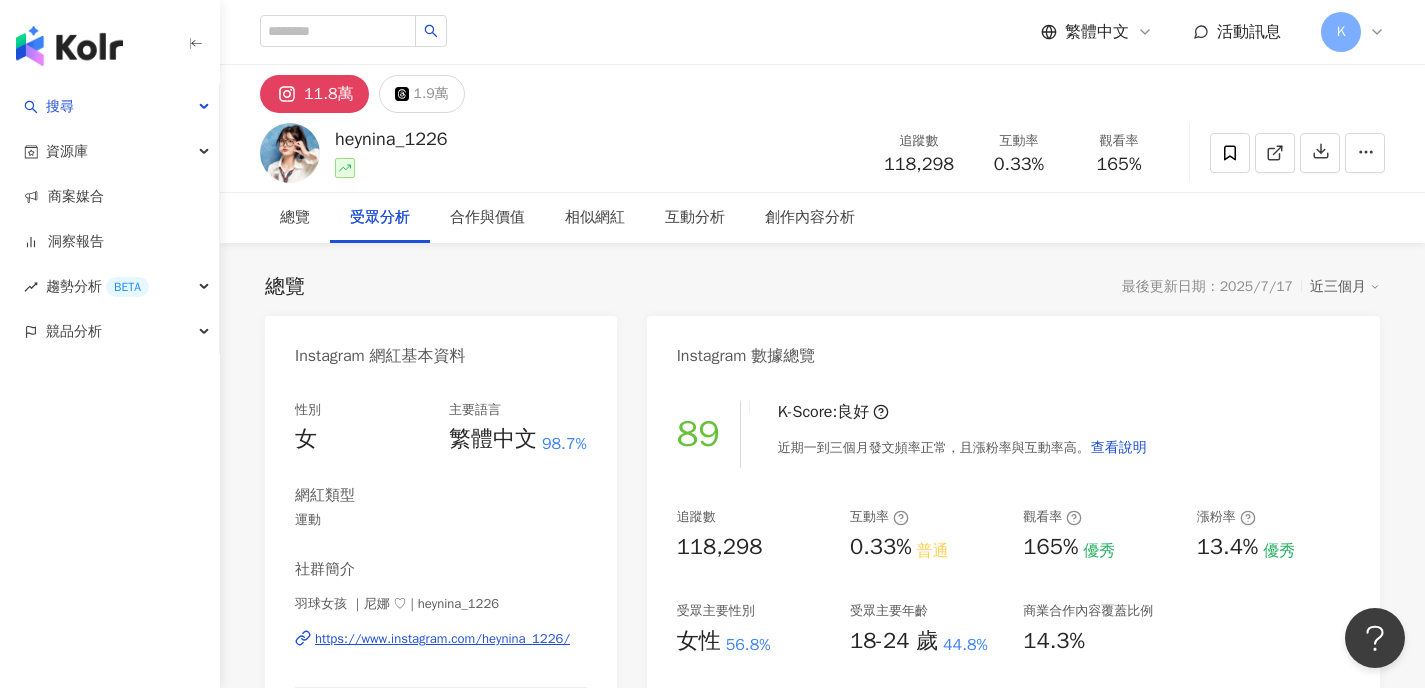 scroll, scrollTop: 1708, scrollLeft: 0, axis: vertical 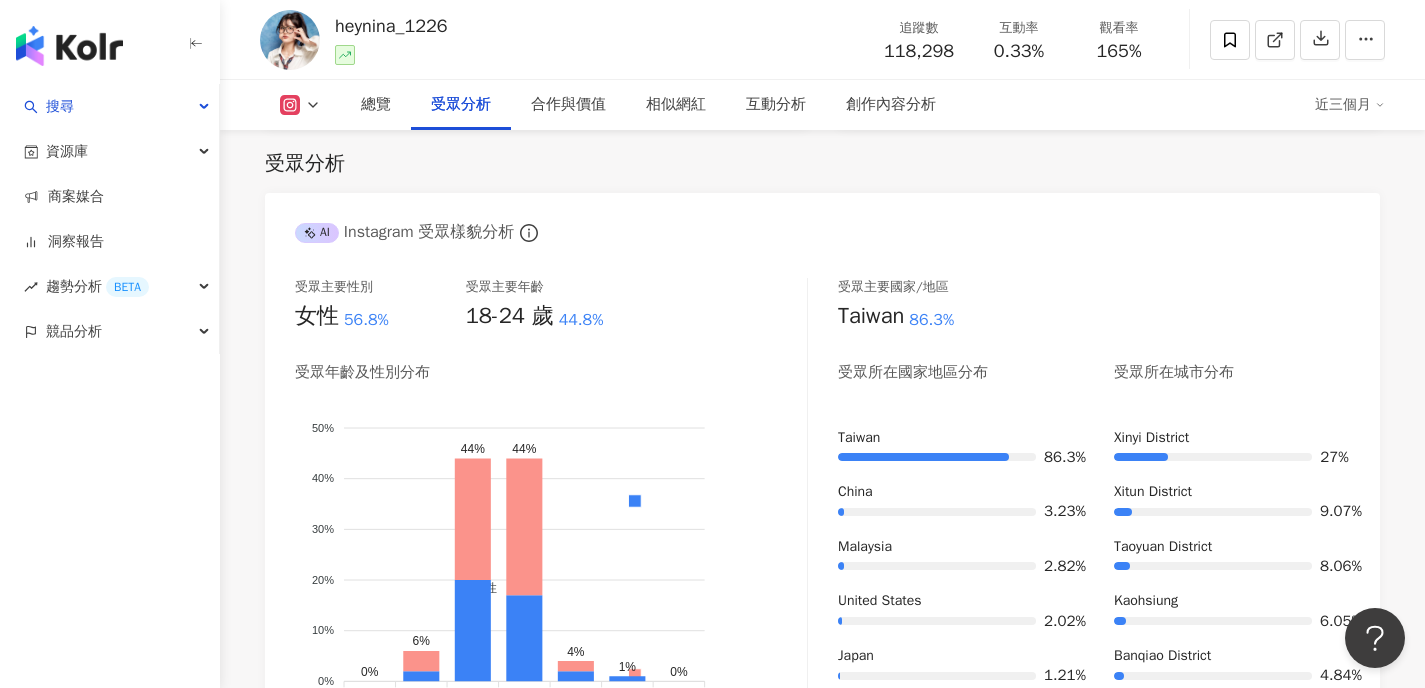 click on "受眾分析" at bounding box center (461, 105) 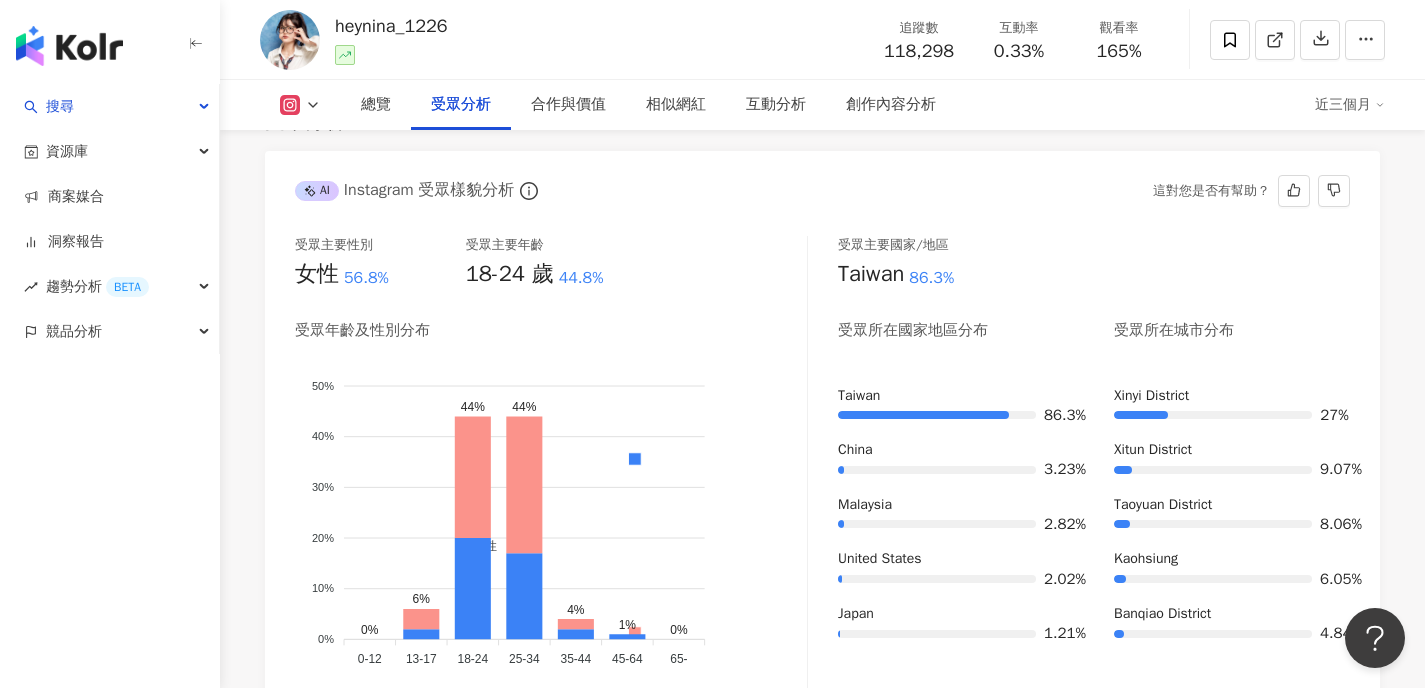 scroll, scrollTop: 1751, scrollLeft: 0, axis: vertical 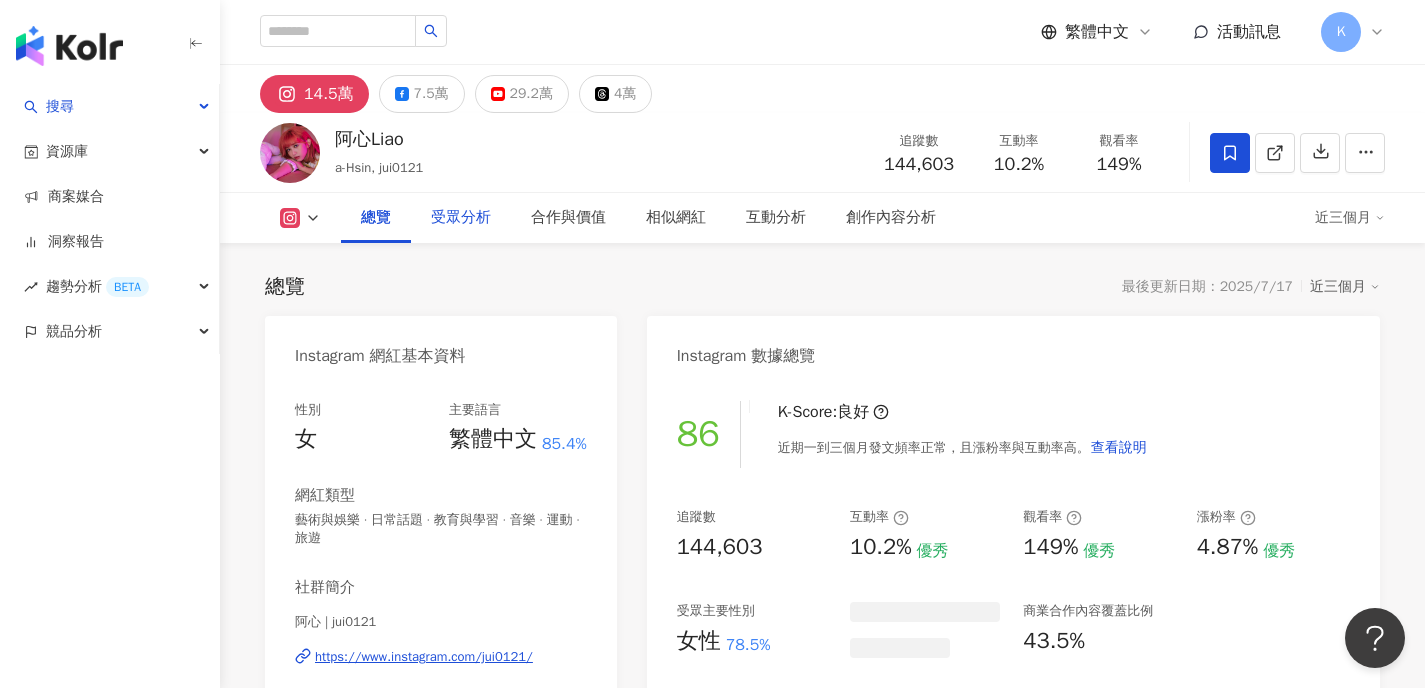 click on "受眾分析" at bounding box center [461, 218] 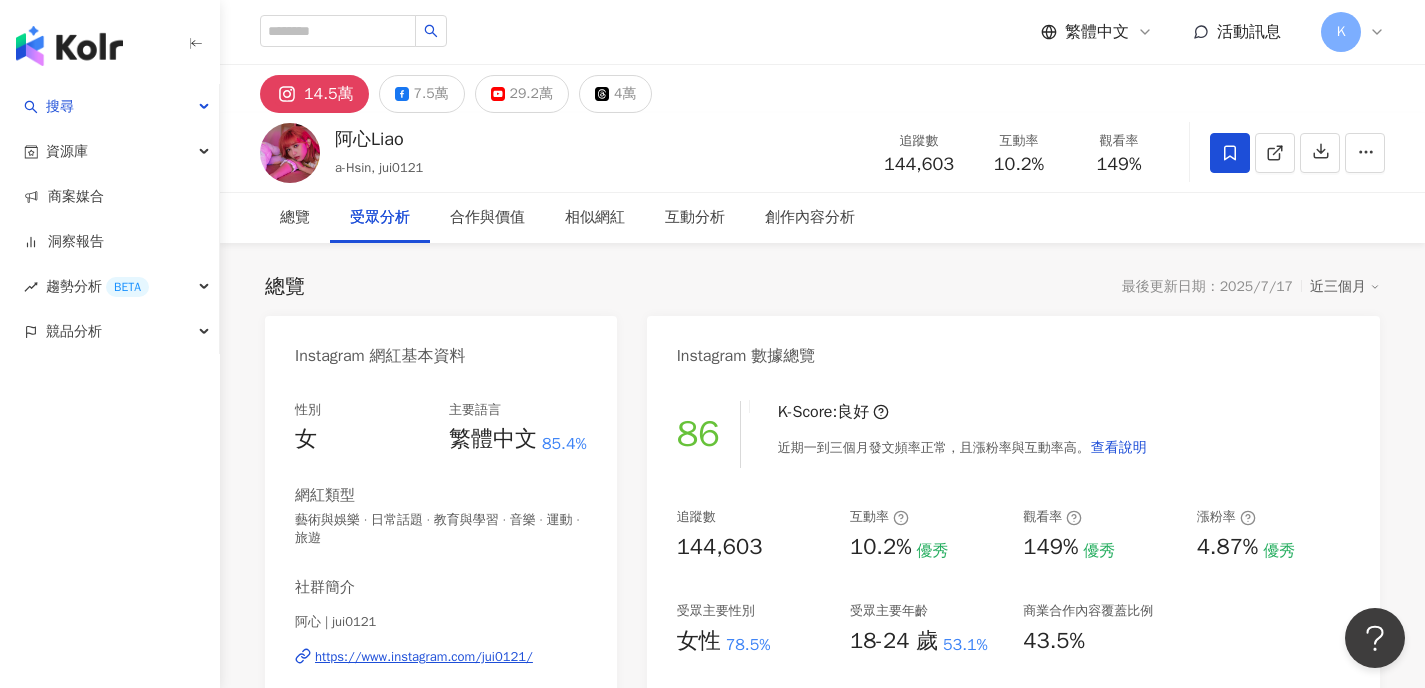 scroll, scrollTop: 1708, scrollLeft: 0, axis: vertical 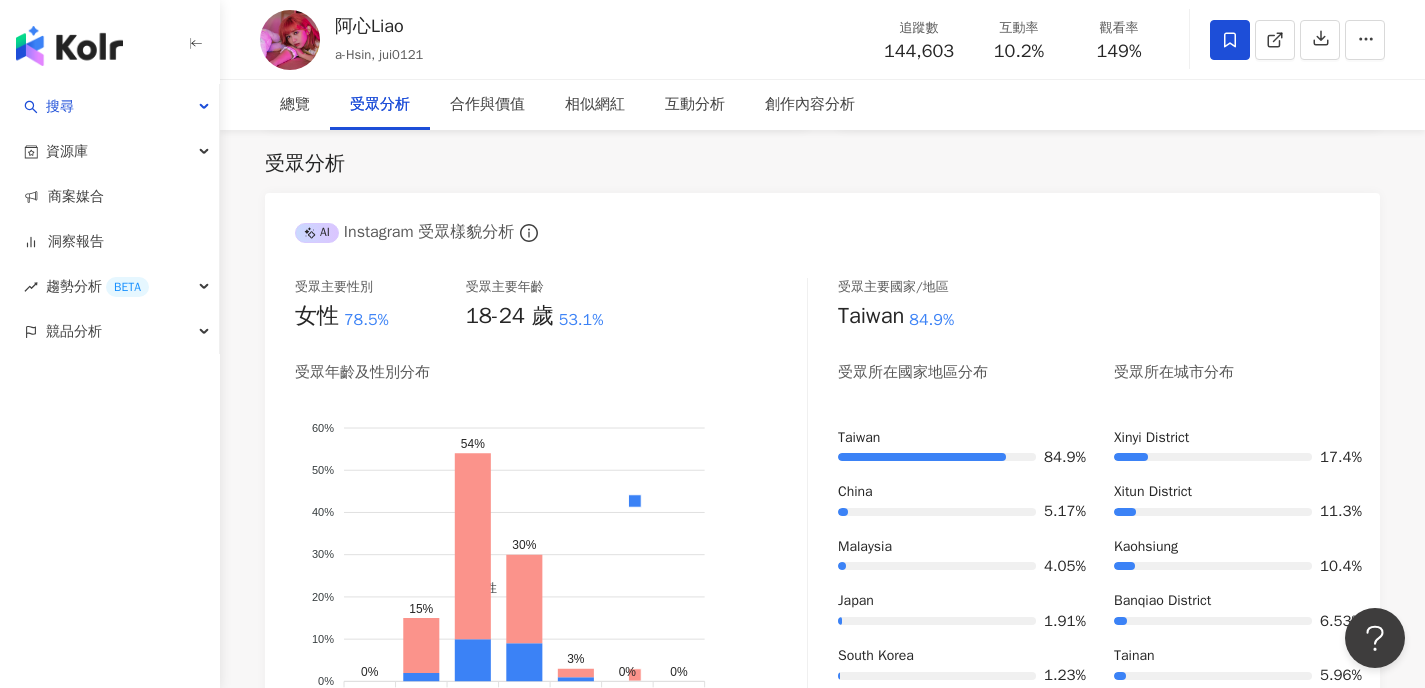 click on "AI Instagram 受眾樣貌分析" at bounding box center [404, 232] 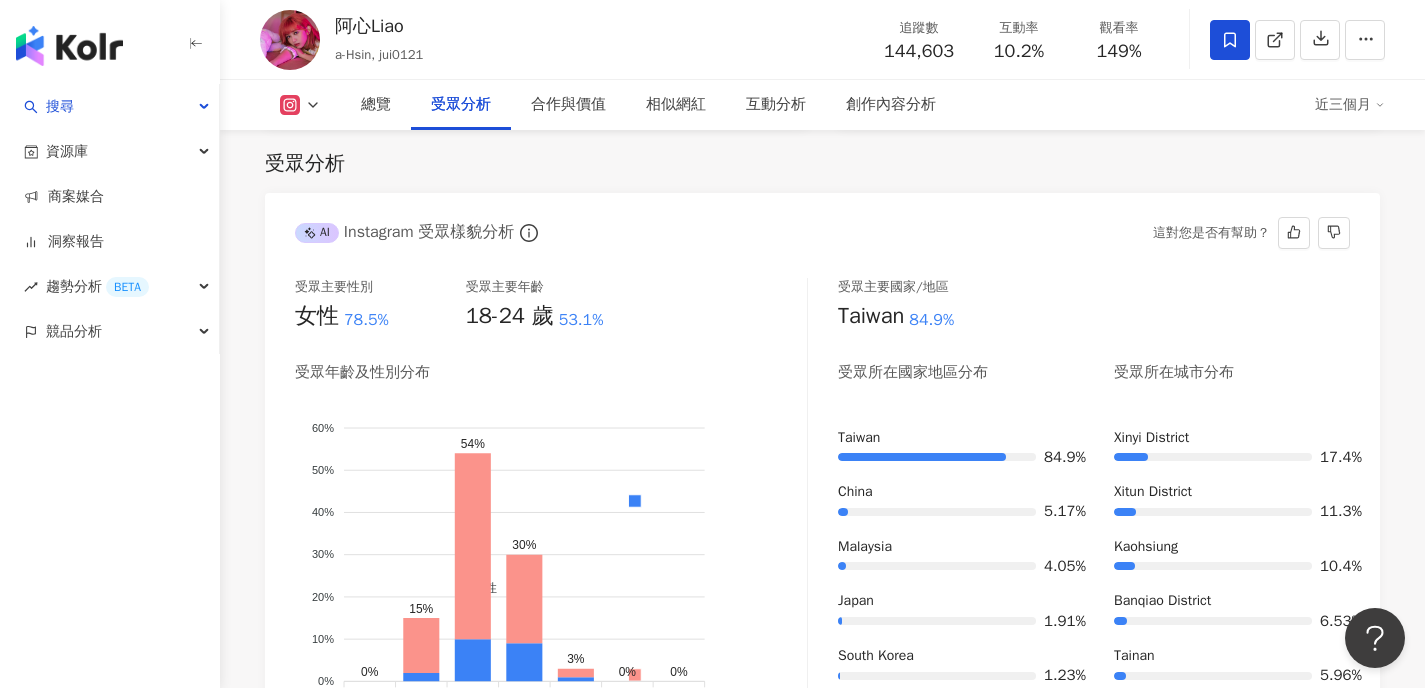 click on "受眾主要性別   女性 78.5% 受眾主要年齡   18-24 歲 53.1% 受眾年齡及性別分布 男性 女性 60% 60% 50% 50% 40% 40% 30% 30% 20% 20% 10% 10% 0% 0% 0% 15% 54% 30% 3% 0% 0% 0-12 0-12 13-17 13-17 18-24 18-24 25-34 25-34 35-44 35-44 45-64 45-64 65- 65- 受眾主要國家/地區   Taiwan 84.9% 受眾所在國家地區分布 受眾所在城市分布 Taiwan 84.9% China 5.17% Malaysia 4.05% Japan 1.91% South Korea 1.23% Xinyi District 17.4% Xitun District 11.3% Kaohsiung 10.4% Banqiao District 6.53% Tainan 5.96%" at bounding box center (822, 509) 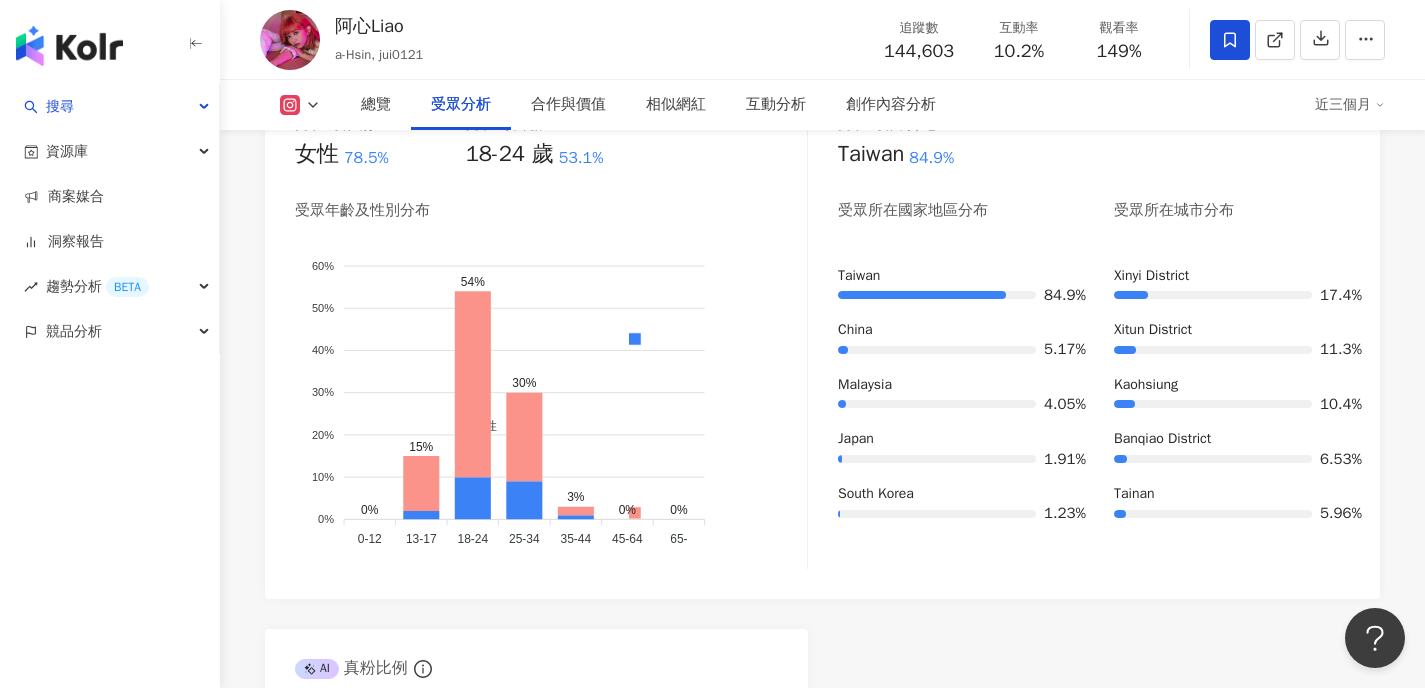 scroll, scrollTop: 1869, scrollLeft: 0, axis: vertical 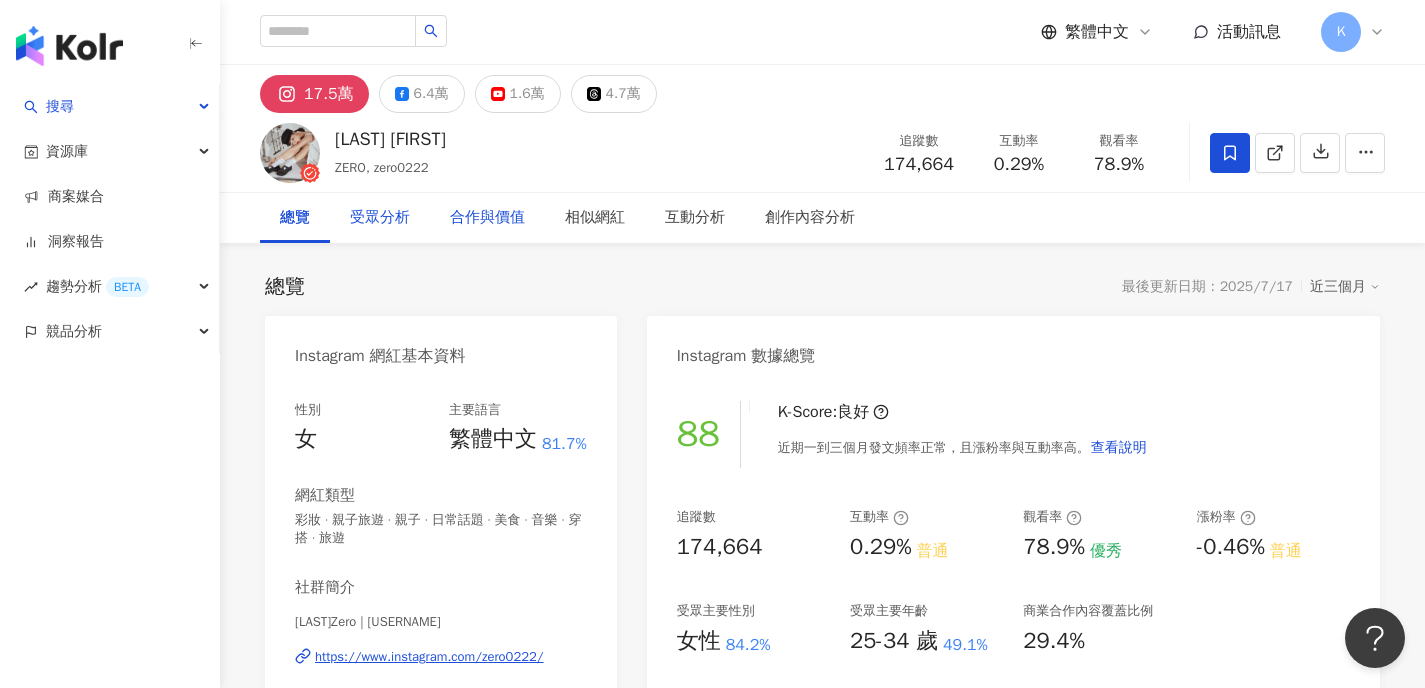 click on "合作與價值" at bounding box center [487, 218] 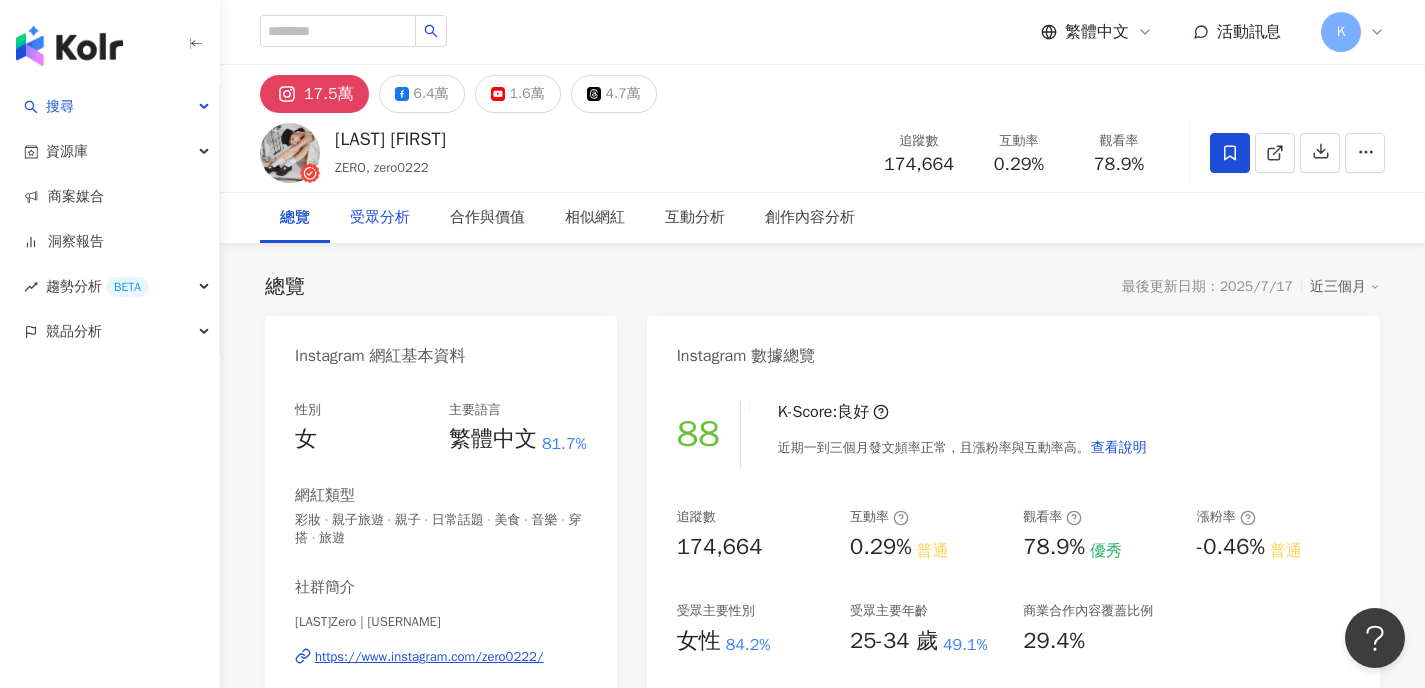 click on "受眾分析" at bounding box center [380, 218] 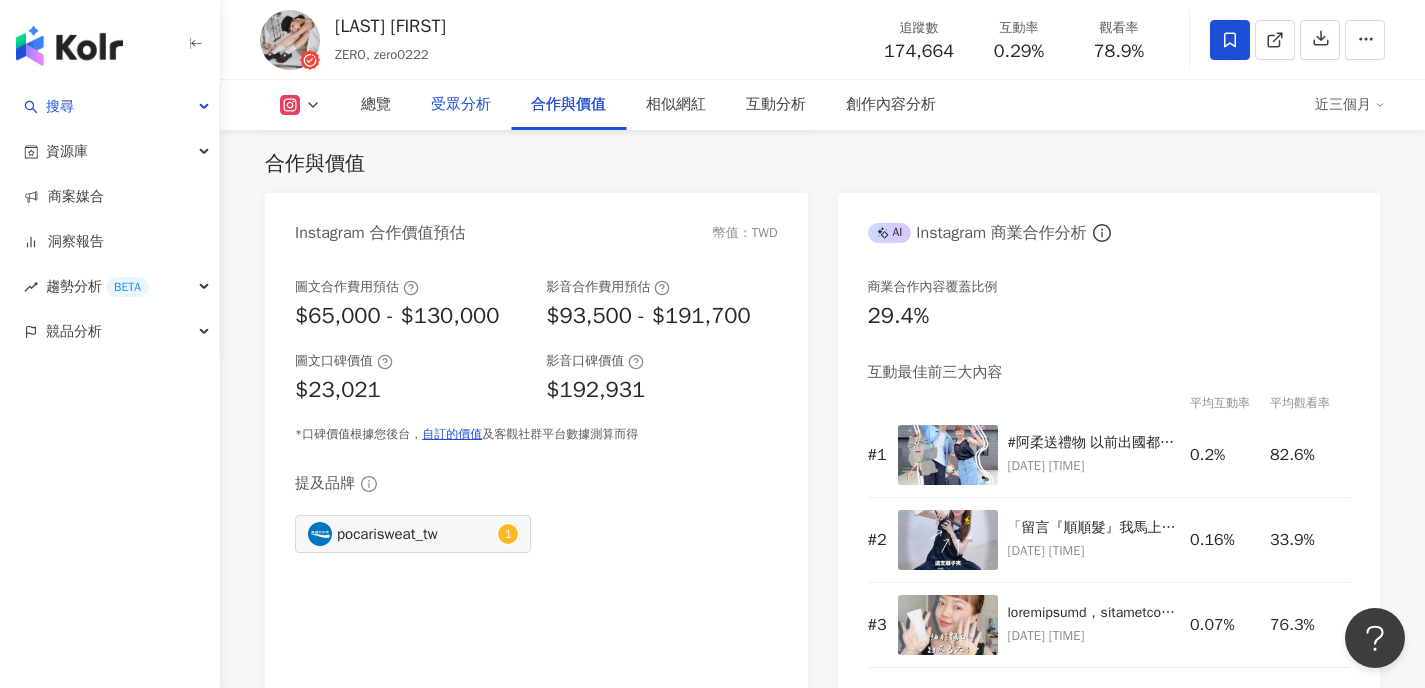 click on "受眾分析" at bounding box center [461, 105] 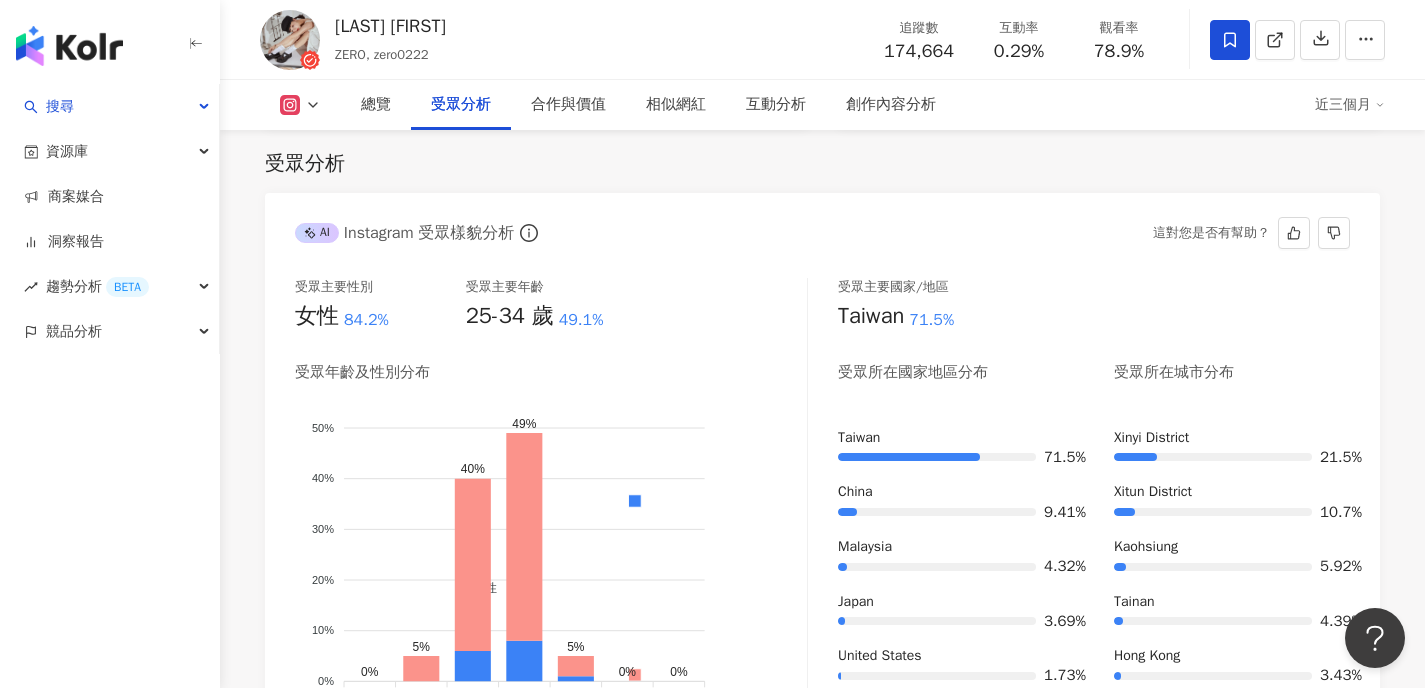 click on "AI Instagram 受眾樣貌分析 這對您是否有幫助？" at bounding box center [822, 225] 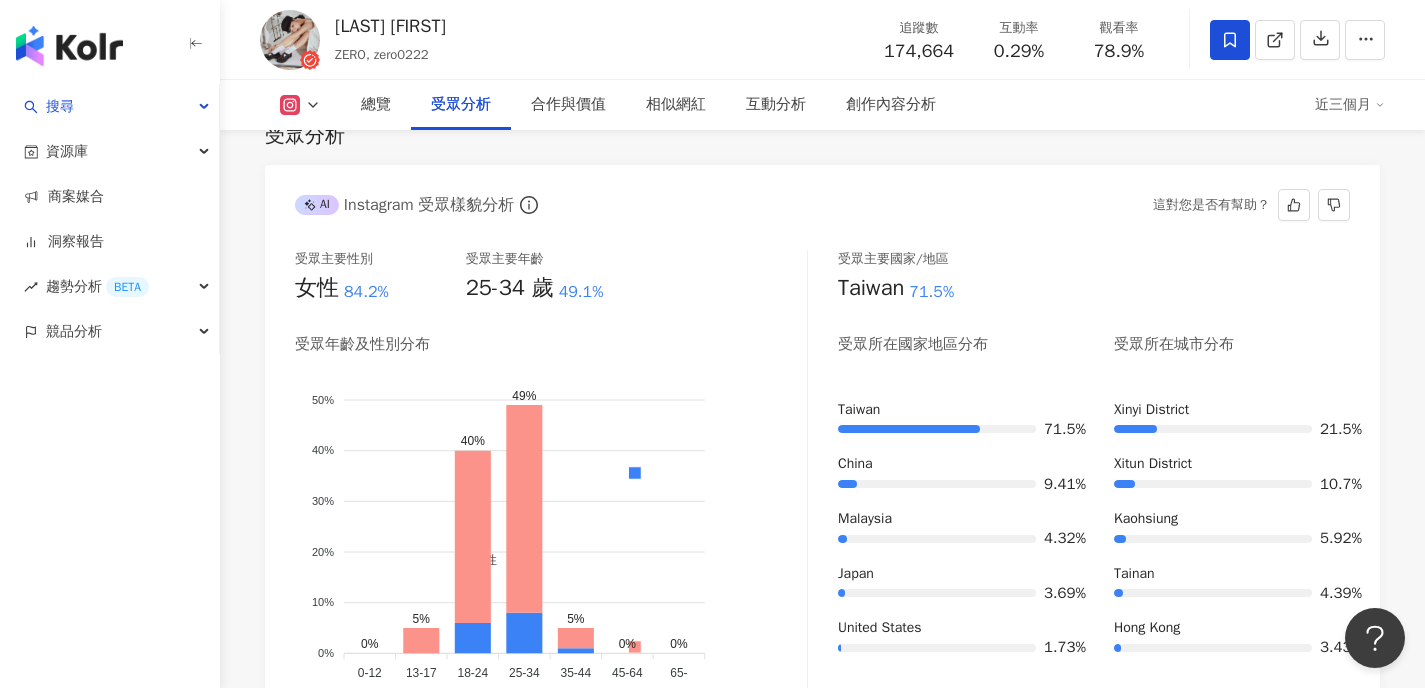 scroll, scrollTop: 1784, scrollLeft: 0, axis: vertical 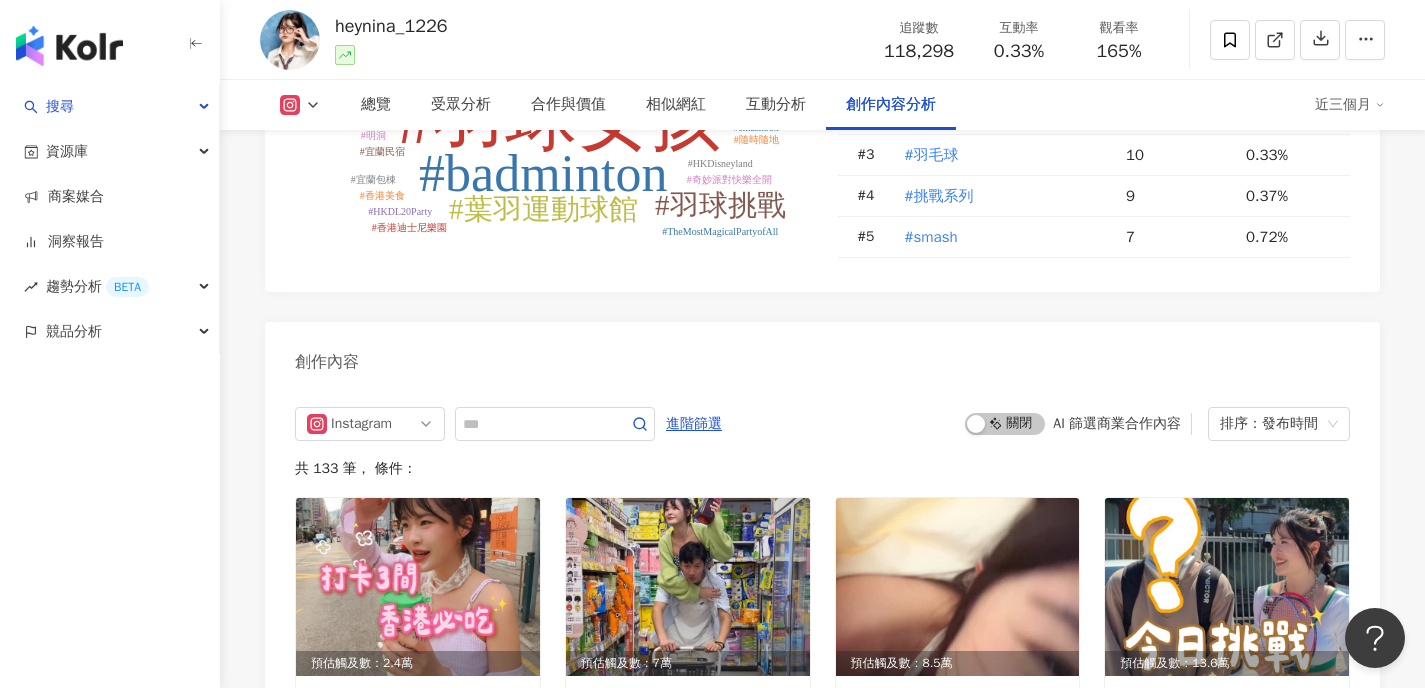 click on "Instagram 進階篩選 啟動 關閉 AI 篩選商業合作內容 排序：發布時間 共 133 筆 ，   條件： 預估觸及數：2.4萬 2025/7/15 578 5 2.2萬 美食 預估觸及數：7萬 2025/7/11 去哪？我也要跟💬#羽球女孩 1,450 5 8.7萬 運動 預估觸及數：8.5萬 2025/7/10 下次不會再輸了..#羽球女孩 #羽球挑戰 #smash 2,321 15 10.7萬 運動 預估觸及數：13.6萬 2025/7/6 挑戰全世界的羽球人，下一位你提名誰？底下留言💦
（下集公布結果💬）
#羽球女孩 #挑戰系列 #badminton #羽毛球 #smash#羽球挑戰 3,429 43 18萬 運動 預估觸及數：4.9萬 2025/6/28 最後我直接哭！我有準備禮物要給你們，留言加追蹤抽一位獲得迪士尼伴手禮一份✨
-
#羽球女孩#HKDL20Party#TheMostMagicalPartyofAll#奇妙派對快樂全開#HKDisneyland #香港迪士尼樂園#香港盛夏派對#HongKongSummerViva#DiscoverHongKong 1,484 101 5.8萬 旅遊 預估觸及數：21.8萬 2025/6/26 隱藏 40 29.4萬 運動 商業合作 8" at bounding box center (822, 1021) 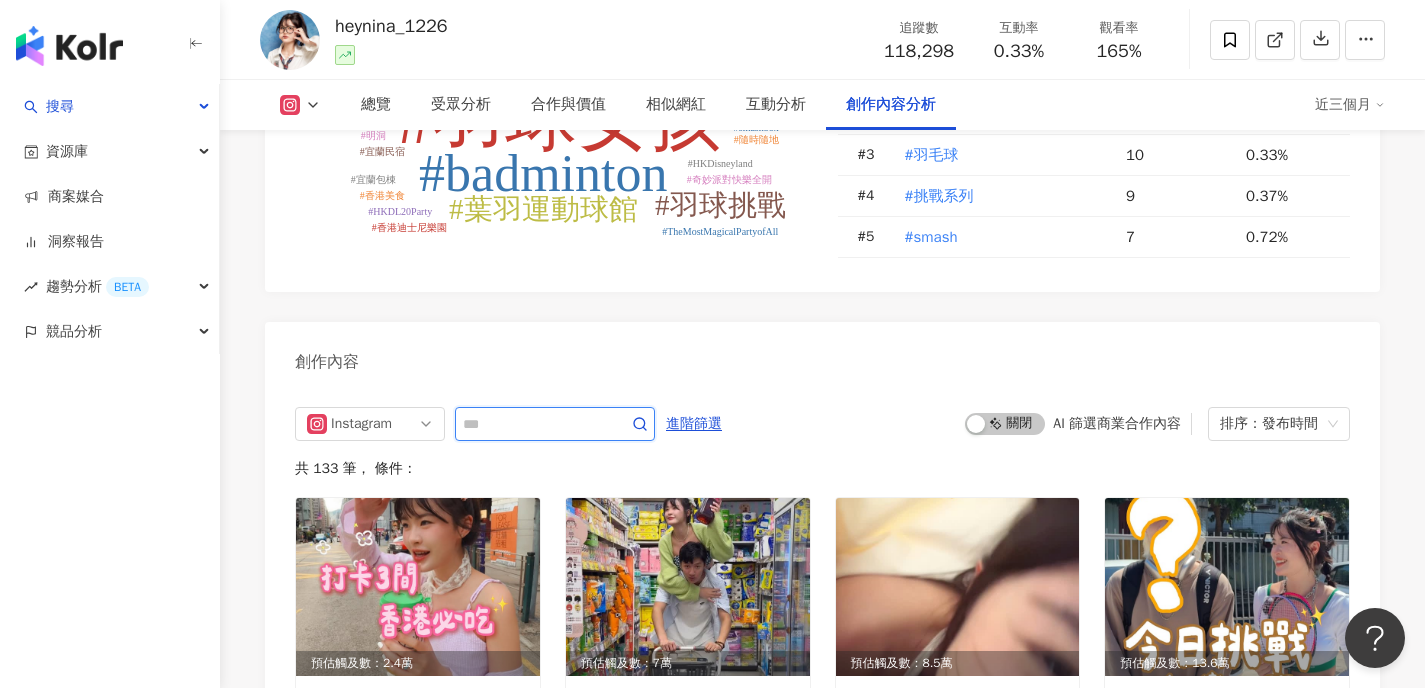 click at bounding box center (533, 424) 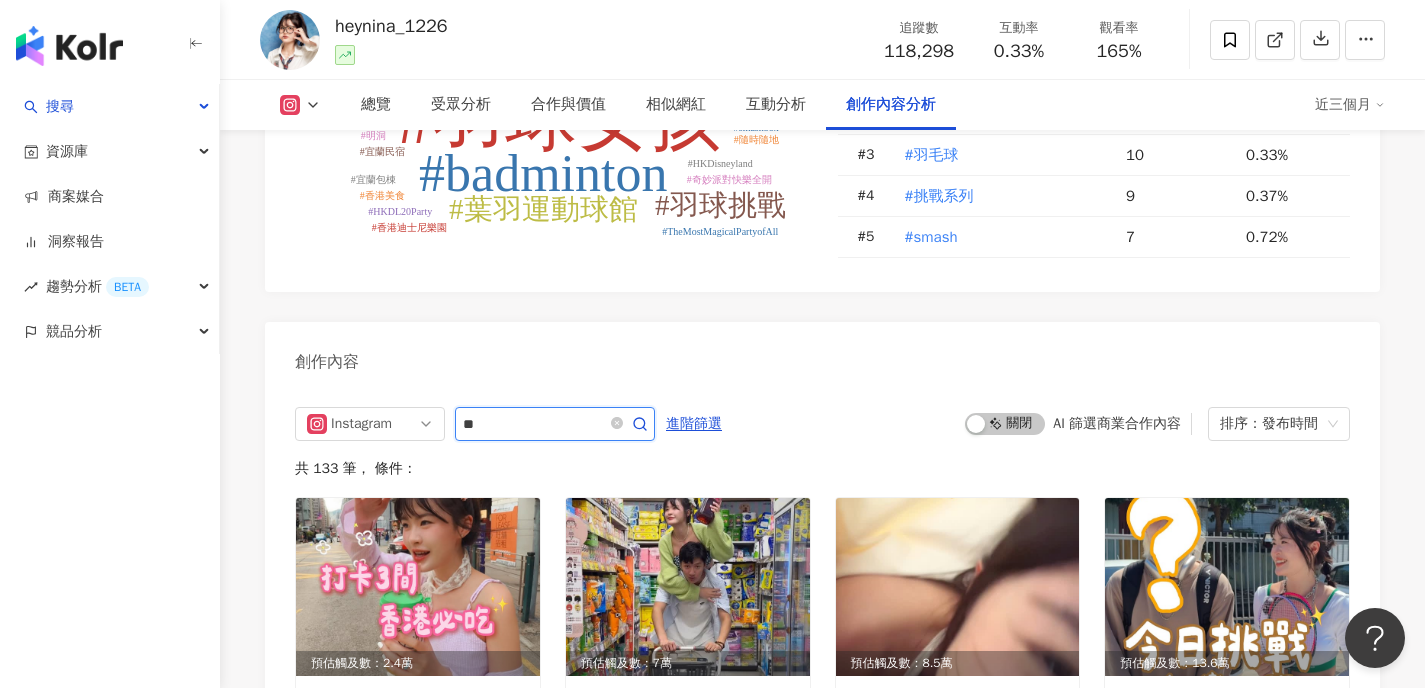 type on "*" 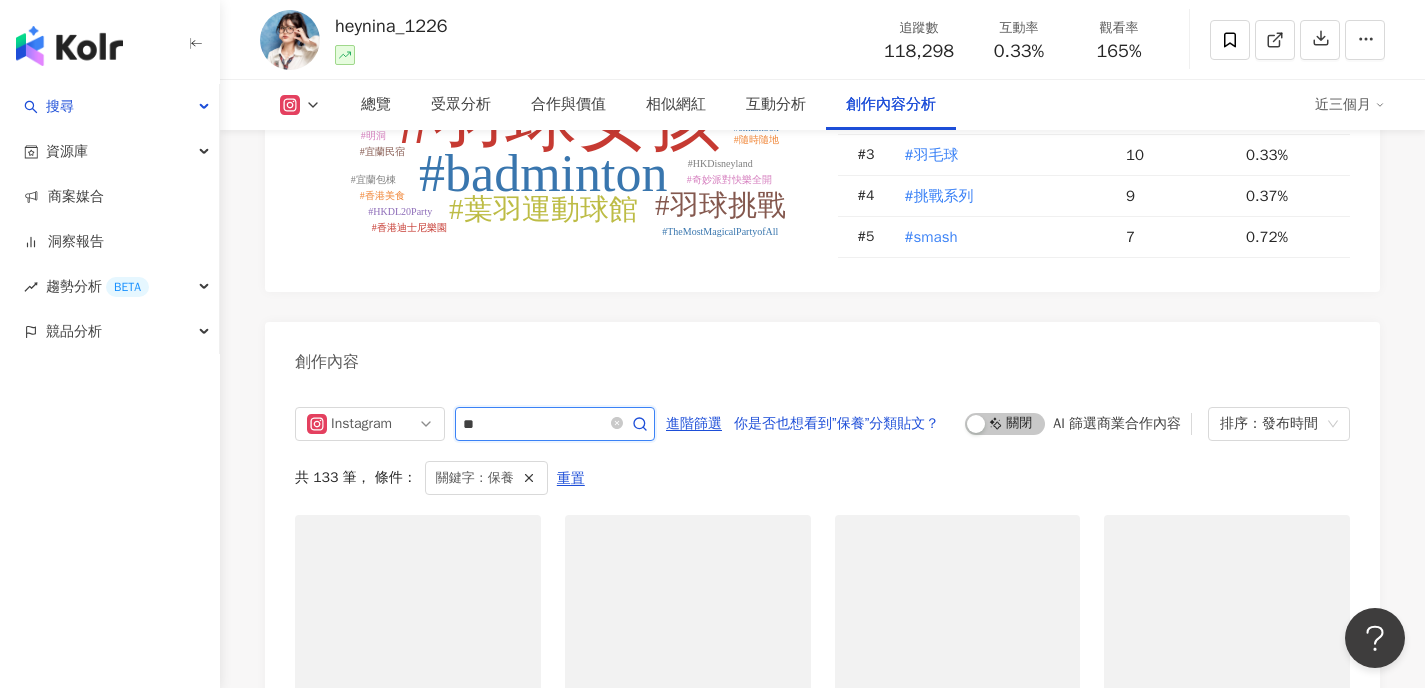 scroll, scrollTop: 6101, scrollLeft: 0, axis: vertical 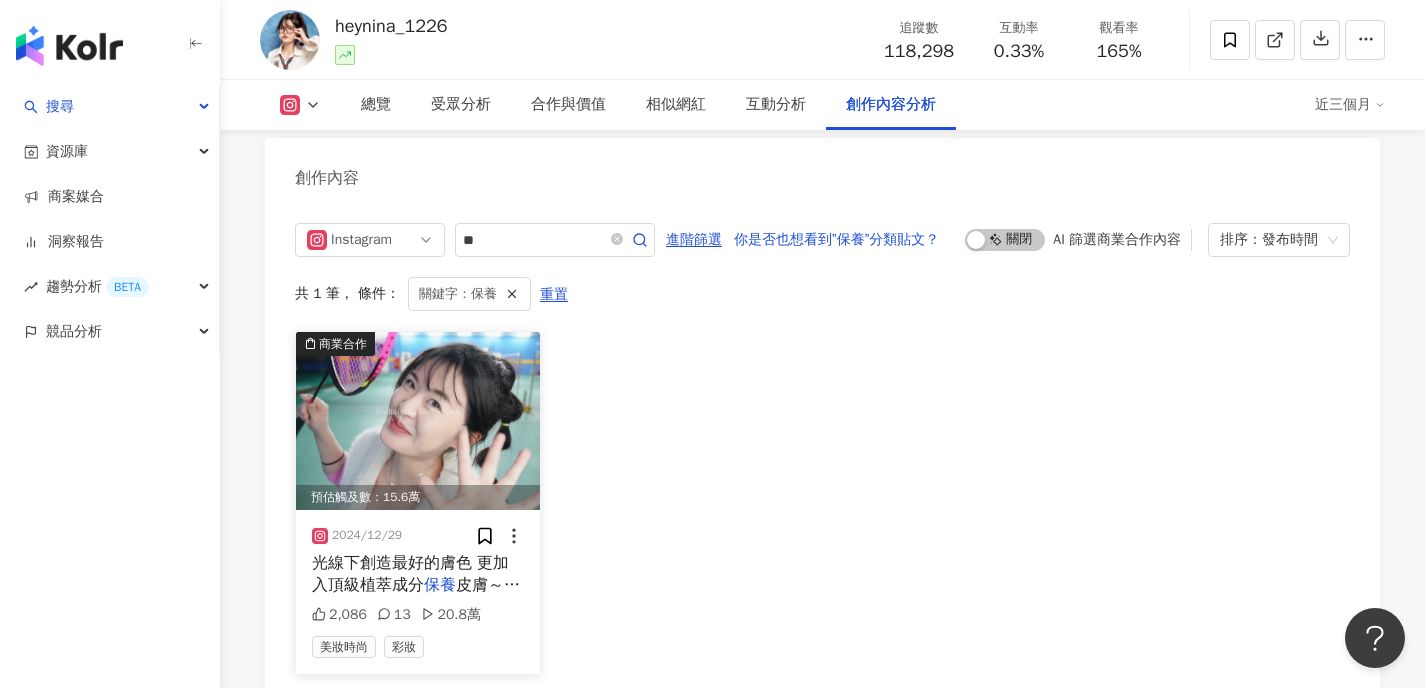 click at bounding box center (418, 421) 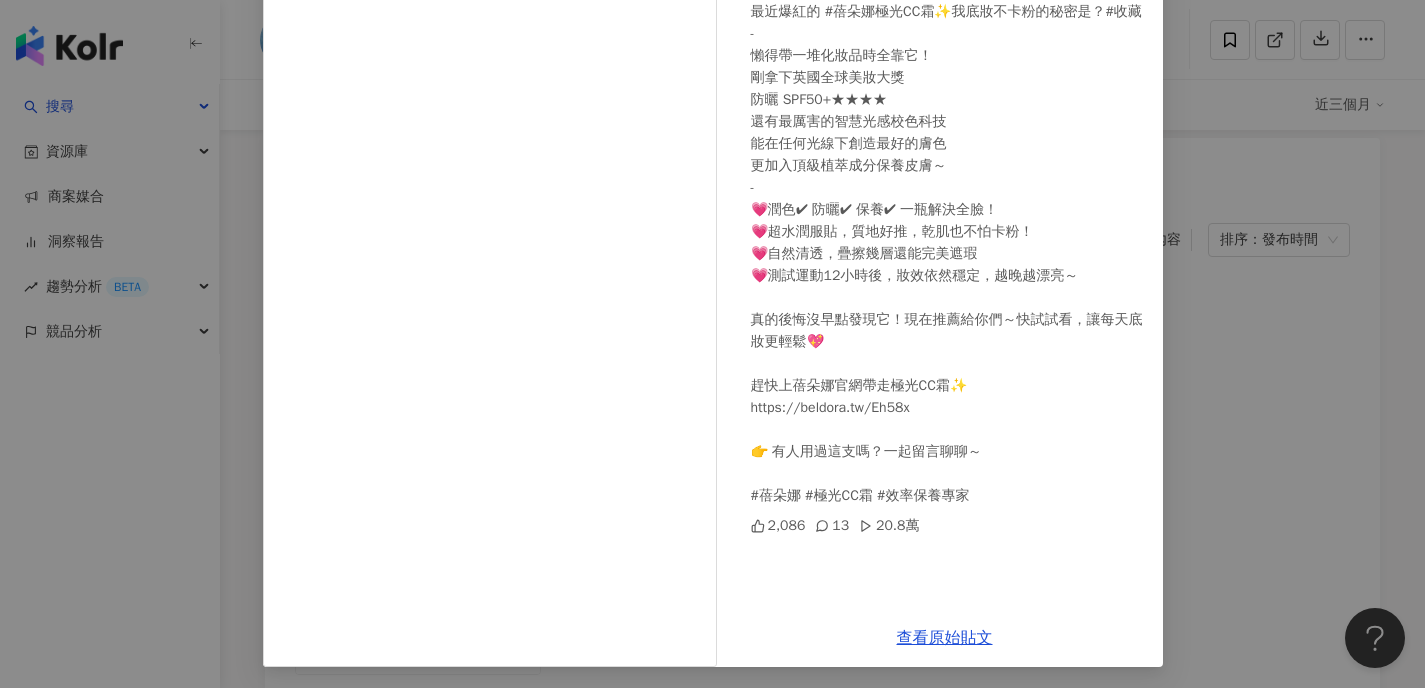 scroll, scrollTop: 209, scrollLeft: 0, axis: vertical 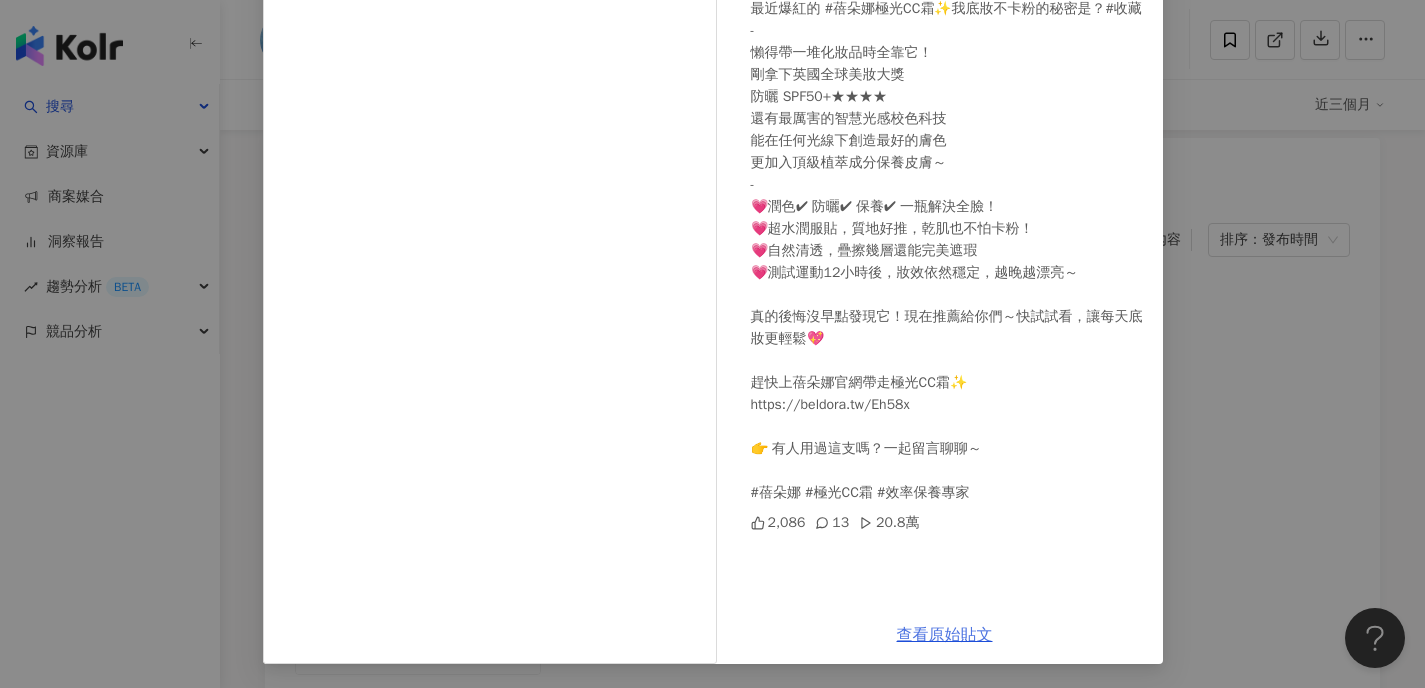 click on "查看原始貼文" at bounding box center [945, 635] 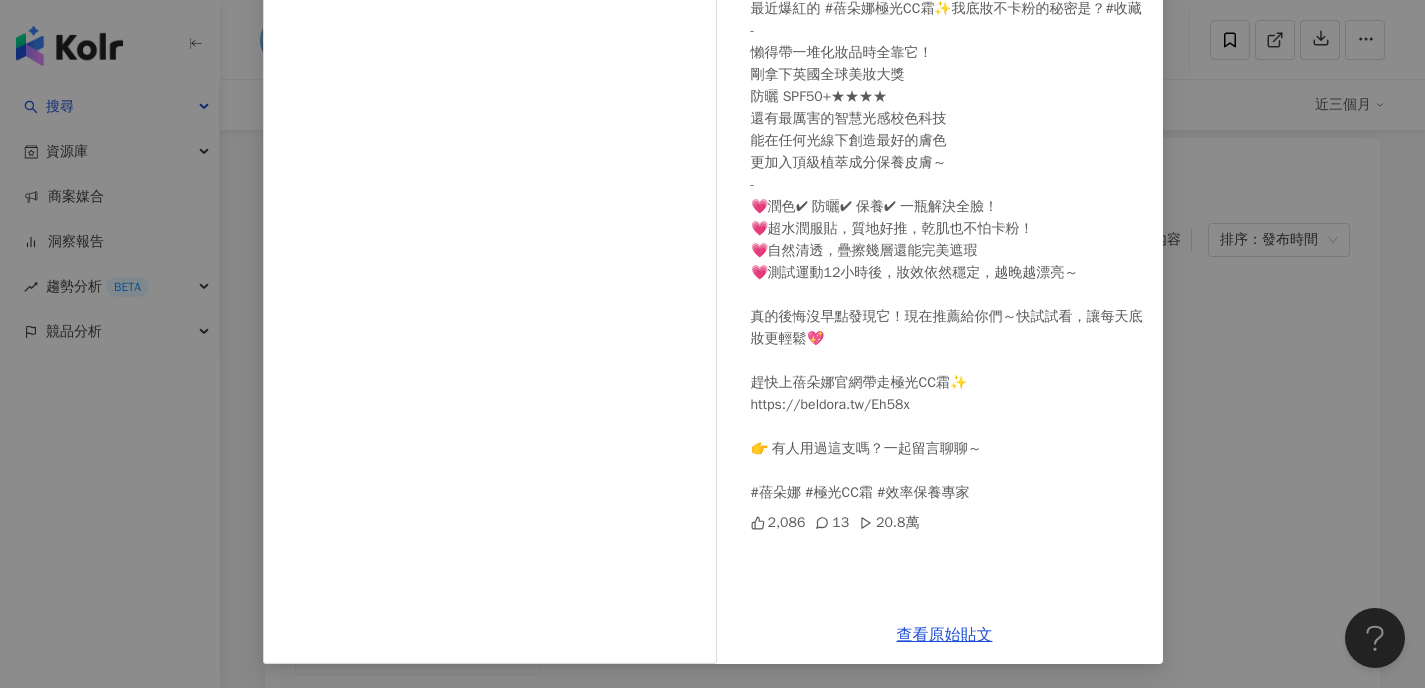 click on "♡    Nina ｜羽球教練（Taipei） 2024/12/29 最近爆紅的 #蓓朵娜極光CC霜✨我底妝不卡粉的秘密是？#收藏
-
懶得帶一堆化妝品時全靠它！
剛拿下英國全球美妝大獎
防曬 SPF50+★★★★
還有最厲害的智慧光感校色科技
能在任何光線下創造最好的膚色
更加入頂級植萃成分保養皮膚～
-
💗潤色✔ 防曬✔ 保養✔ 一瓶解決全臉！
💗超水潤服貼，質地好推，乾肌也不怕卡粉！
💗自然清透，疊擦幾層還能完美遮瑕
💗測試運動12小時後，妝效依然穩定，越晚越漂亮～
真的後悔沒早點發現它！現在推薦給你們～快試試看，讓每天底妝更輕鬆💖
趕快上蓓朵娜官網帶走極光CC霜✨
https://beldora.tw/Eh58x
👉 有人用過這支嗎？一起留言聊聊～
#蓓朵娜 #極光CC霜  #效率保養專家 2,086 13 20.8萬 查看原始貼文" at bounding box center (712, 344) 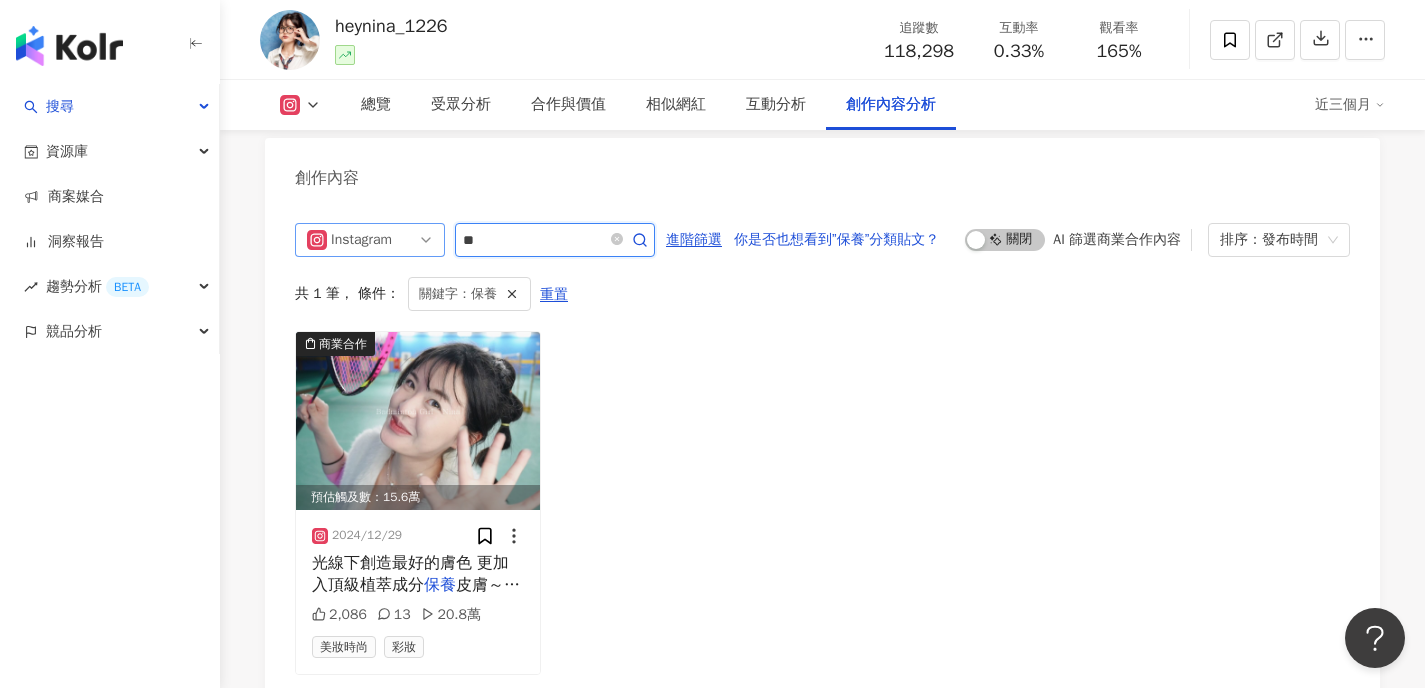 drag, startPoint x: 527, startPoint y: 222, endPoint x: 405, endPoint y: 234, distance: 122.588745 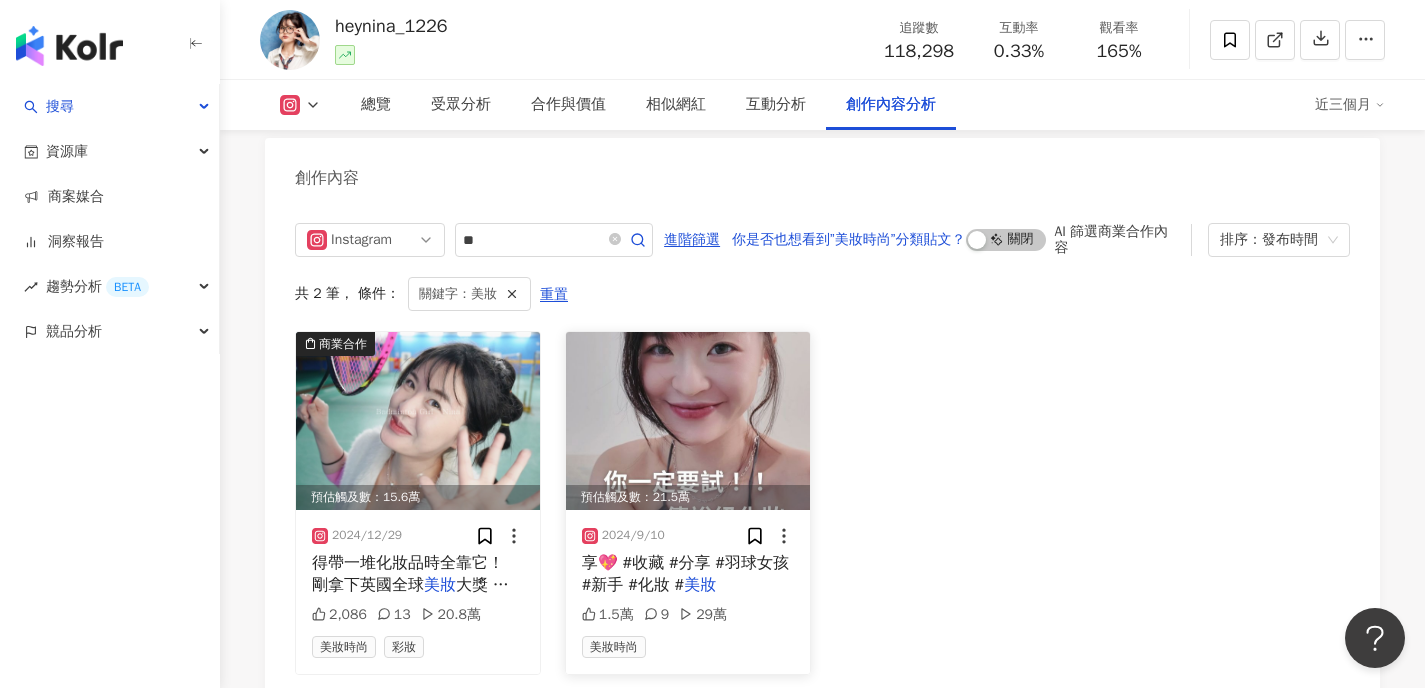 click at bounding box center (688, 421) 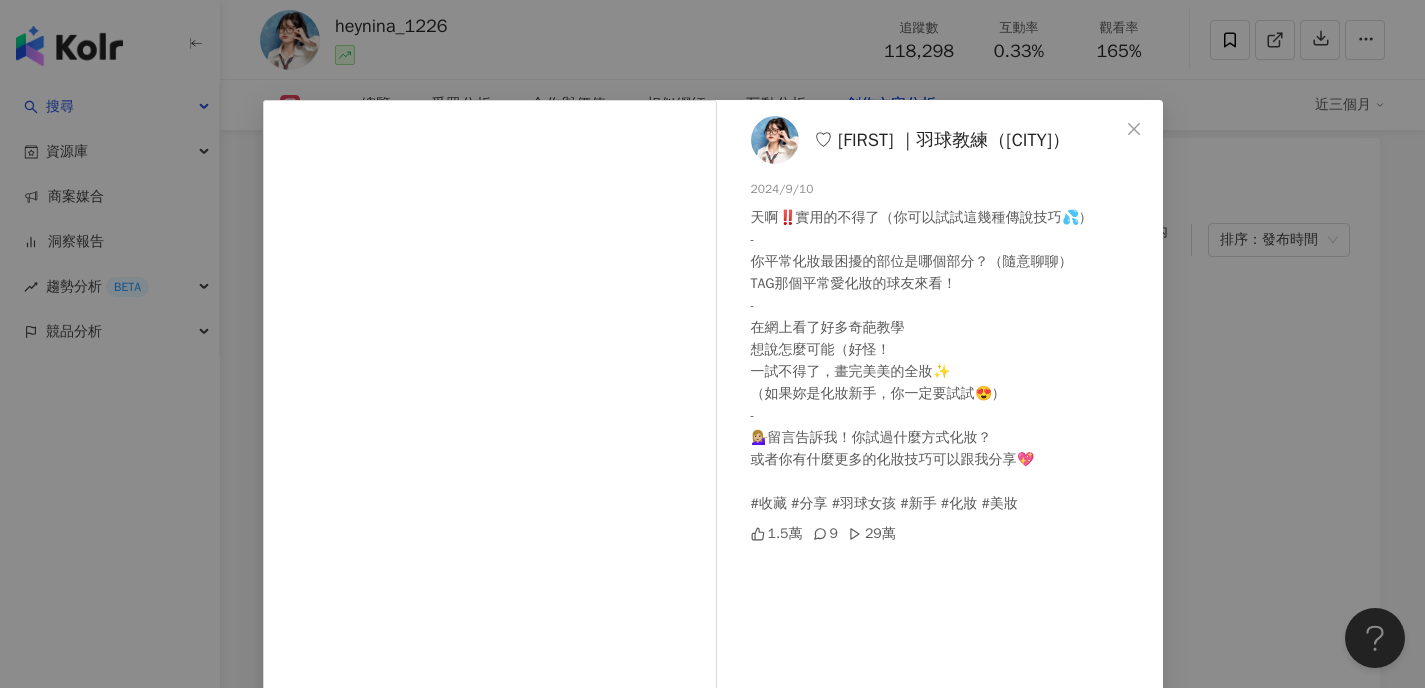 click on "♡    Nina ｜羽球教練（Taipei） 2024/9/10 天啊‼️實用的不得了（你可以試試這幾種傳說技巧💦）
-
你平常化妝最困擾的部位是哪個部分？（隨意聊聊）
TAG那個平常愛化妝的球友來看！
-
在網上看了好多奇葩教學
想說怎麼可能（好怪！
一試不得了，畫完美美的全妝✨
（如果妳是化妝新手，你一定要試試😍）
-
💁🏼‍♀️留言告訴我！你試過什麼方式化妝？
或者你有什麼更多的化妝技巧可以跟我分享💖
#收藏 #分享 #羽球女孩 #新手 #化妝 #美妝 1.5萬 9 29萬 查看原始貼文" at bounding box center (712, 344) 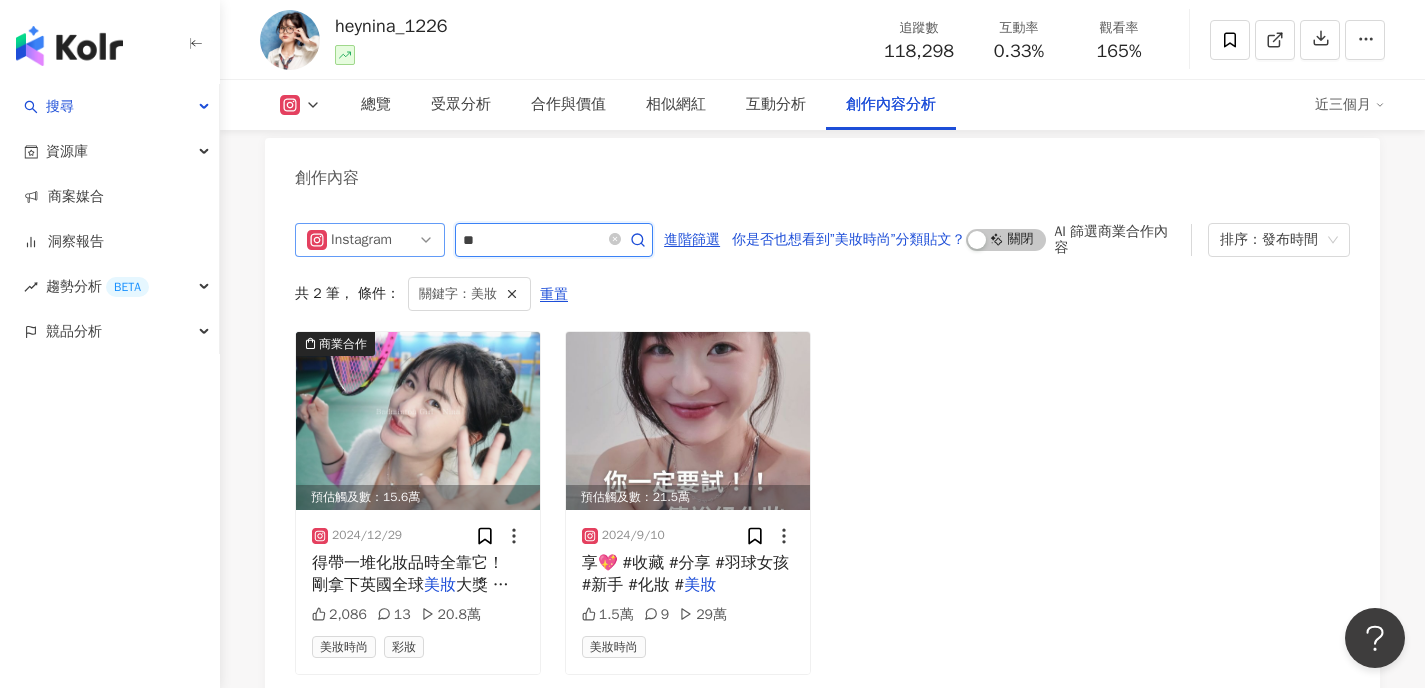 drag, startPoint x: 502, startPoint y: 227, endPoint x: 393, endPoint y: 218, distance: 109.370926 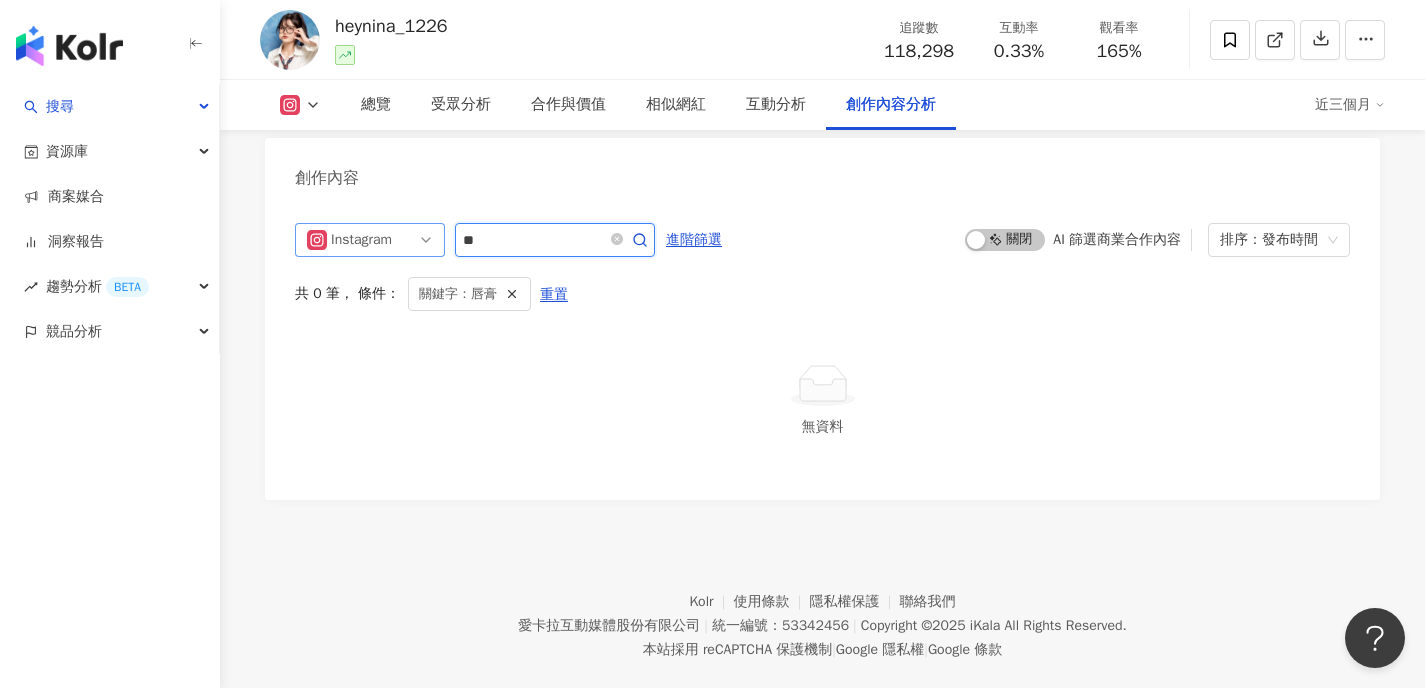 drag, startPoint x: 494, startPoint y: 228, endPoint x: 384, endPoint y: 230, distance: 110.01818 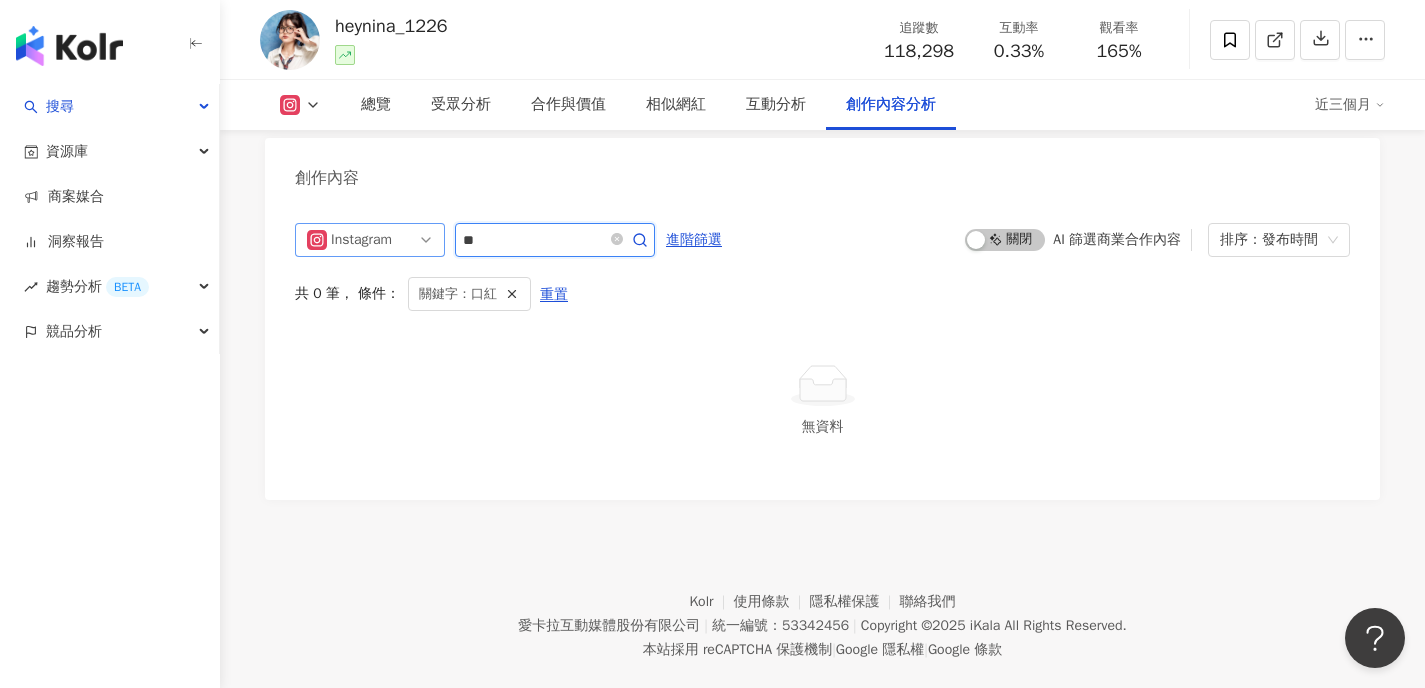 drag, startPoint x: 528, startPoint y: 237, endPoint x: 321, endPoint y: 226, distance: 207.29207 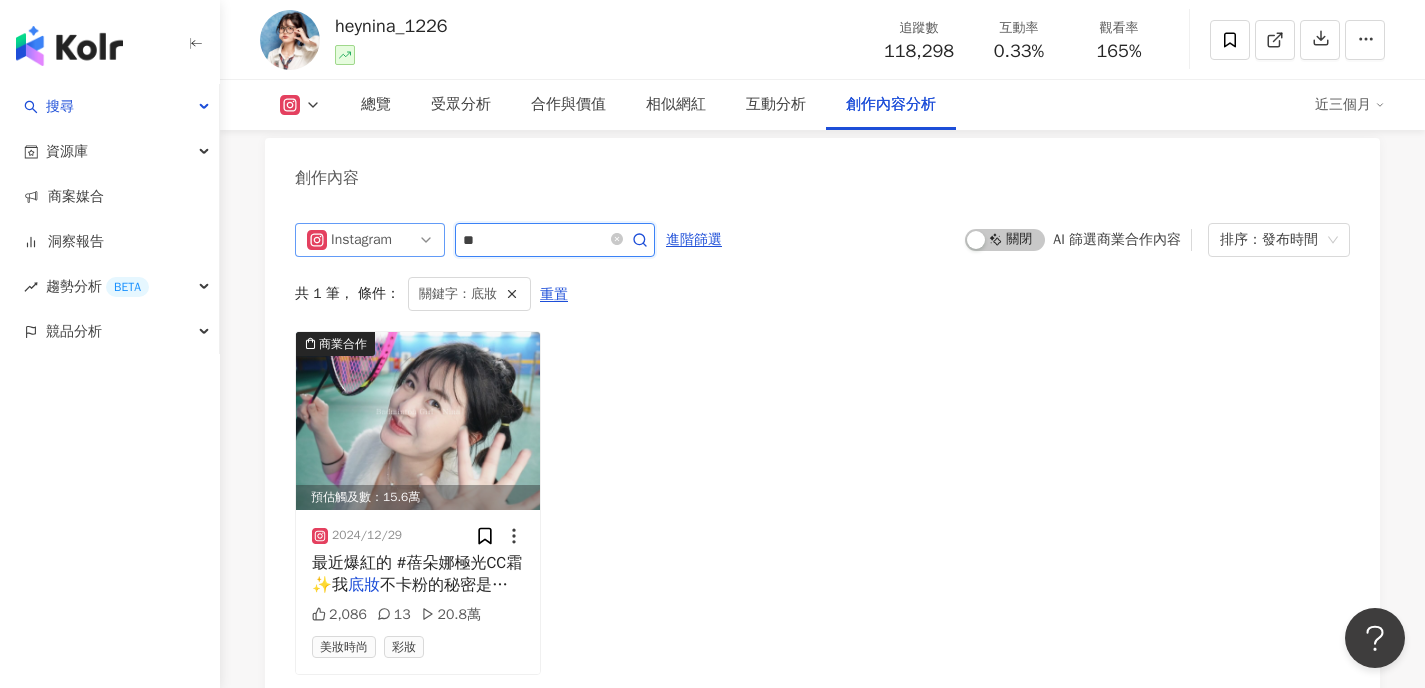 click on "Instagram **" at bounding box center [475, 240] 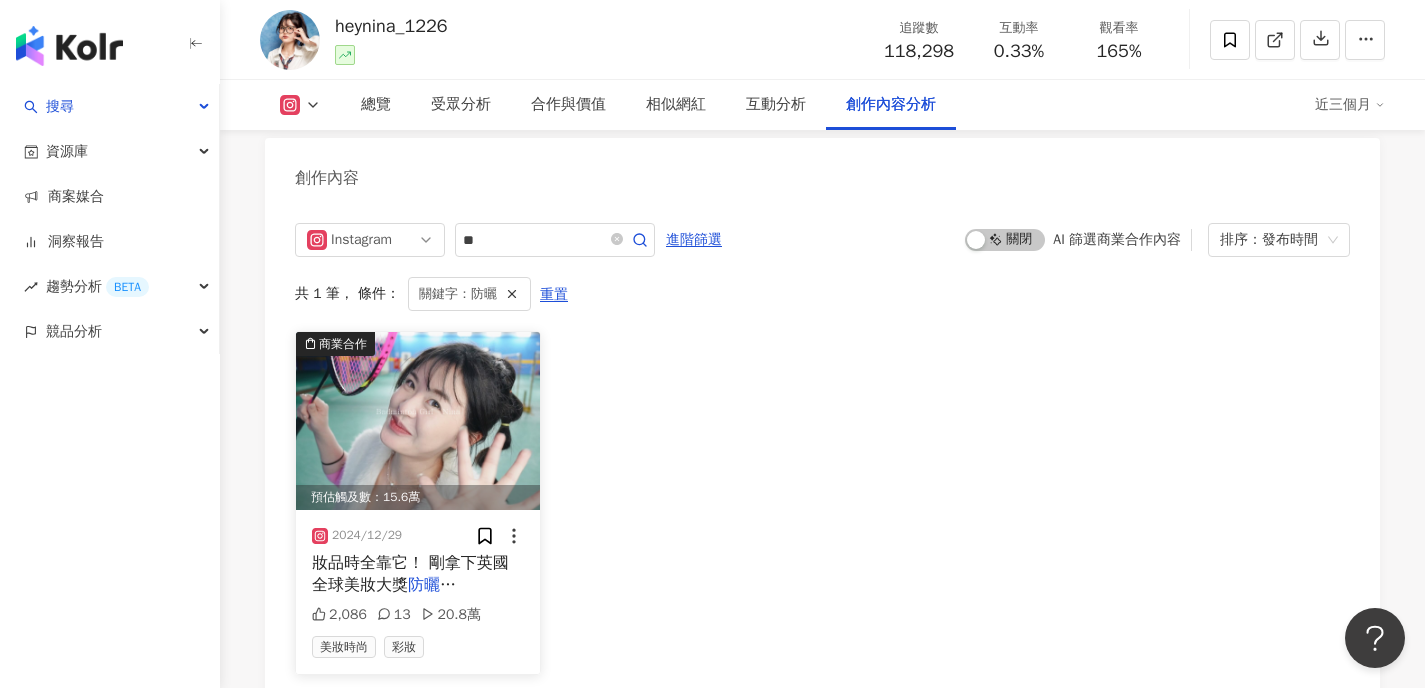 click at bounding box center [418, 421] 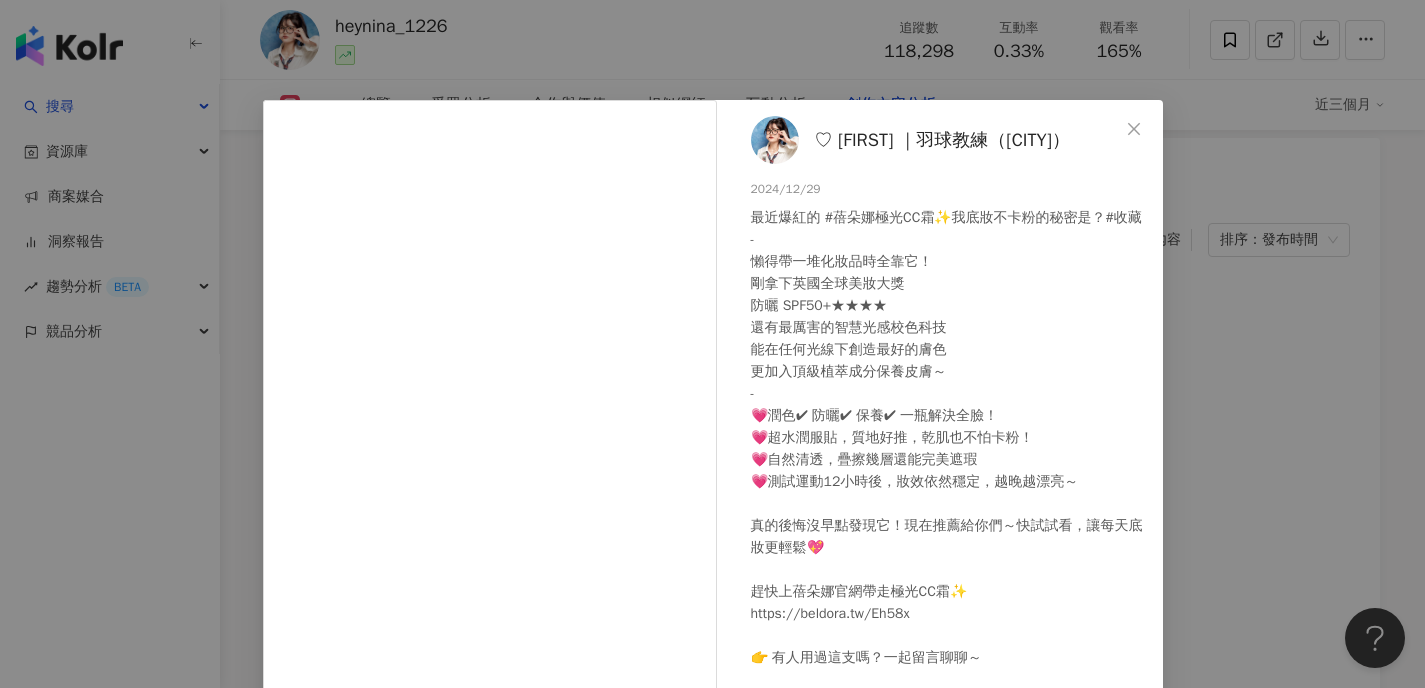 click on "♡    Nina ｜羽球教練（Taipei） 2024/12/29 最近爆紅的 #蓓朵娜極光CC霜✨我底妝不卡粉的秘密是？#收藏
-
懶得帶一堆化妝品時全靠它！
剛拿下英國全球美妝大獎
防曬 SPF50+★★★★
還有最厲害的智慧光感校色科技
能在任何光線下創造最好的膚色
更加入頂級植萃成分保養皮膚～
-
💗潤色✔ 防曬✔ 保養✔ 一瓶解決全臉！
💗超水潤服貼，質地好推，乾肌也不怕卡粉！
💗自然清透，疊擦幾層還能完美遮瑕
💗測試運動12小時後，妝效依然穩定，越晚越漂亮～
真的後悔沒早點發現它！現在推薦給你們～快試試看，讓每天底妝更輕鬆💖
趕快上蓓朵娜官網帶走極光CC霜✨
https://beldora.tw/Eh58x
👉 有人用過這支嗎？一起留言聊聊～
#蓓朵娜 #極光CC霜  #效率保養專家 2,086 13 20.8萬 查看原始貼文" at bounding box center [712, 344] 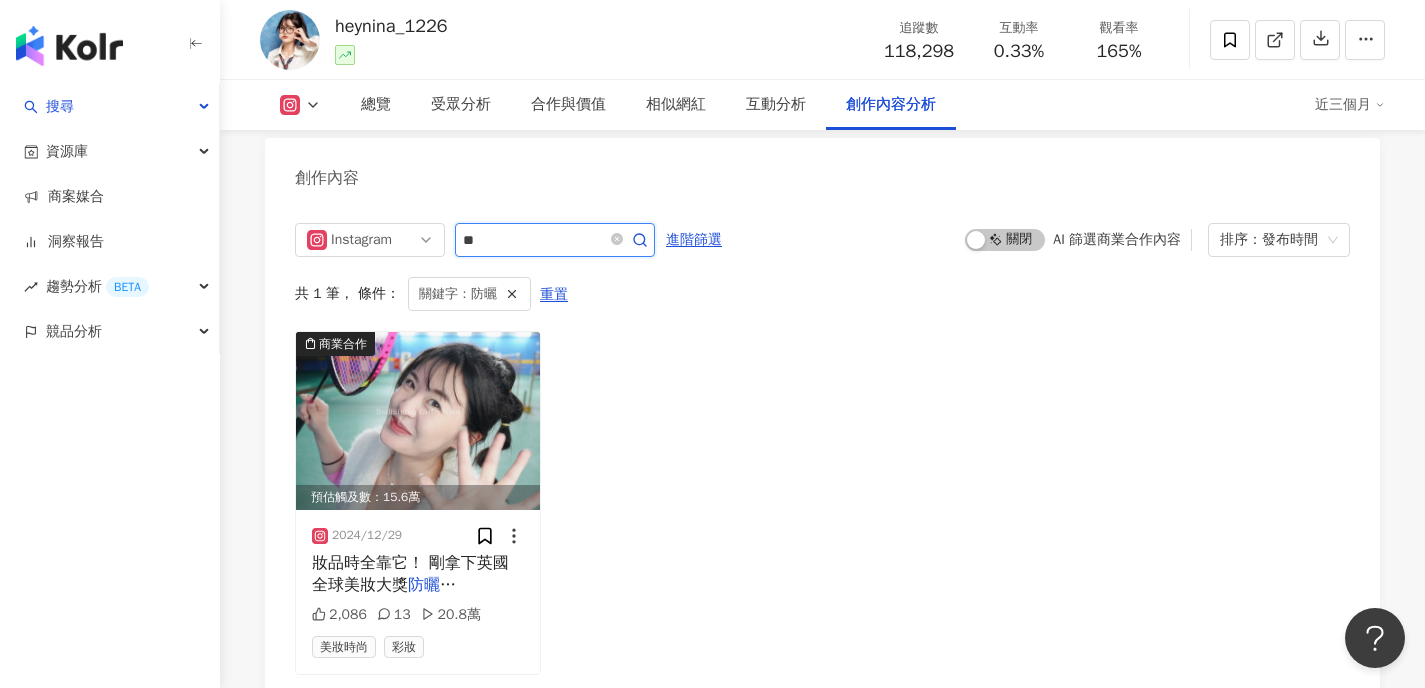 click on "**" at bounding box center (533, 240) 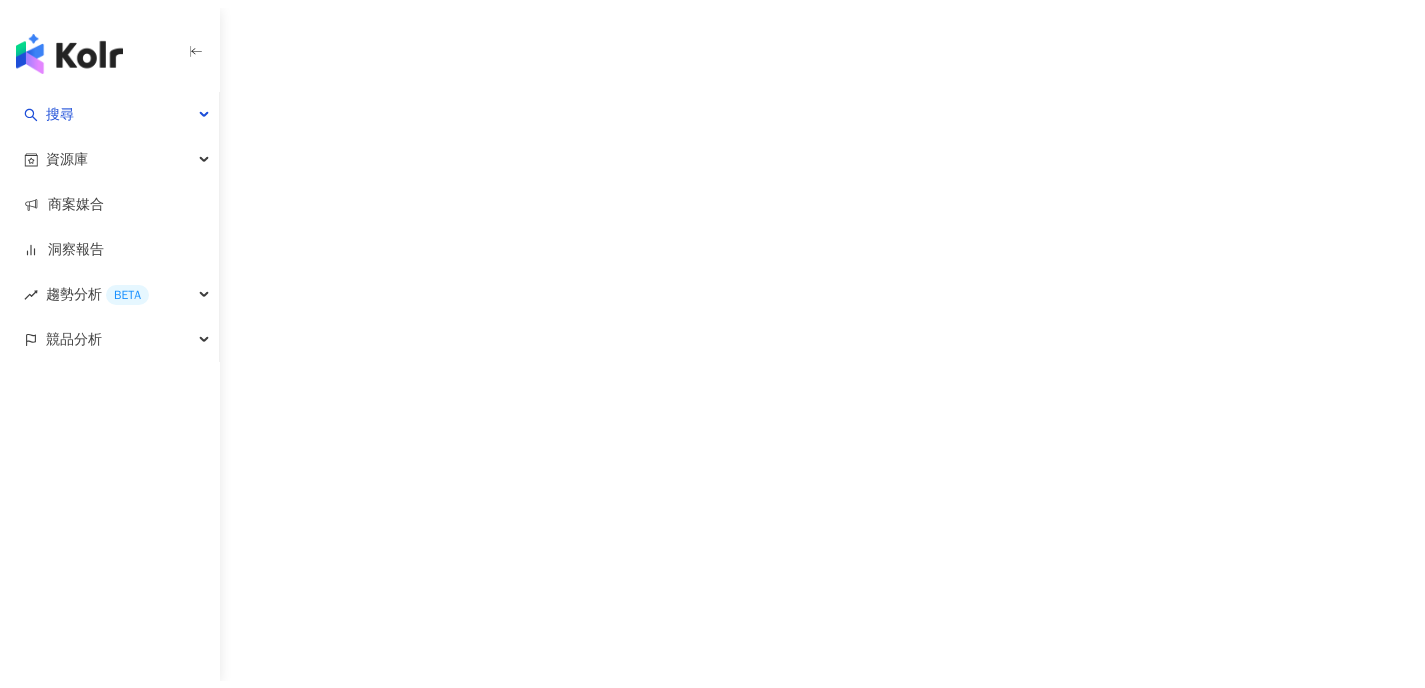 scroll, scrollTop: 0, scrollLeft: 0, axis: both 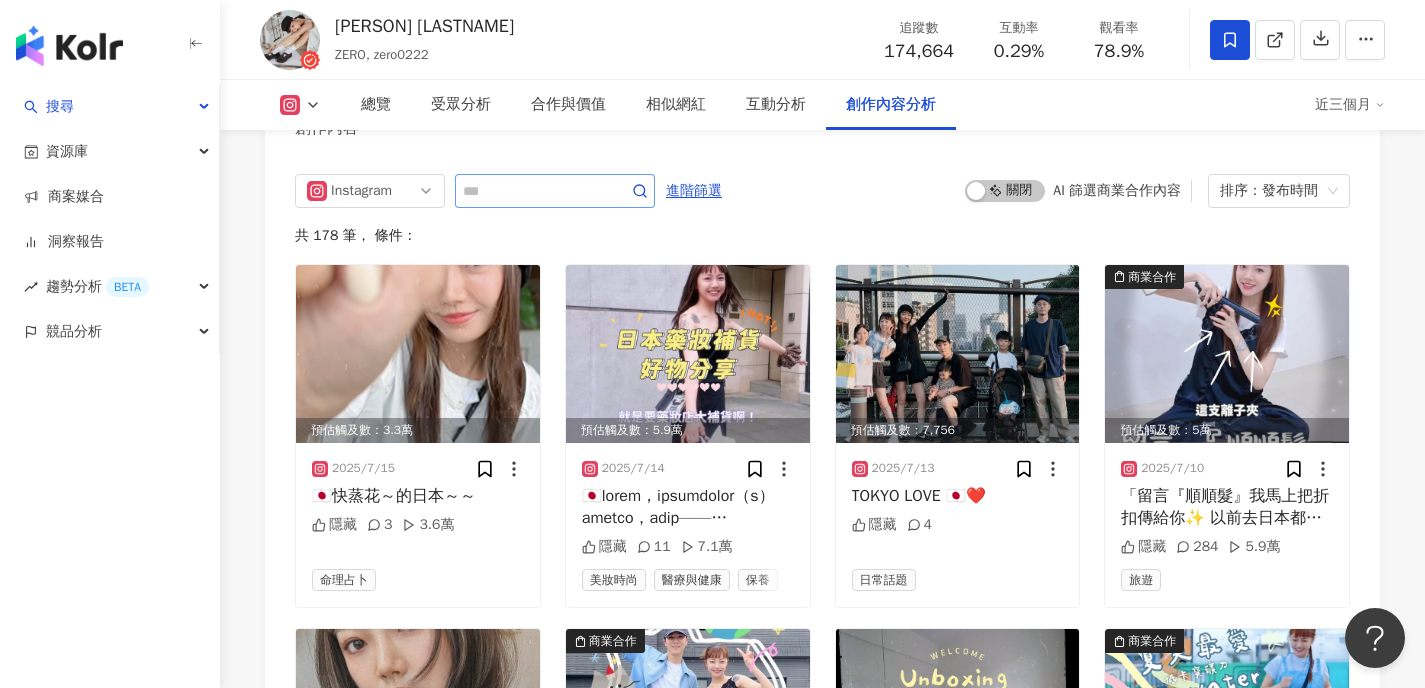 click at bounding box center (555, 191) 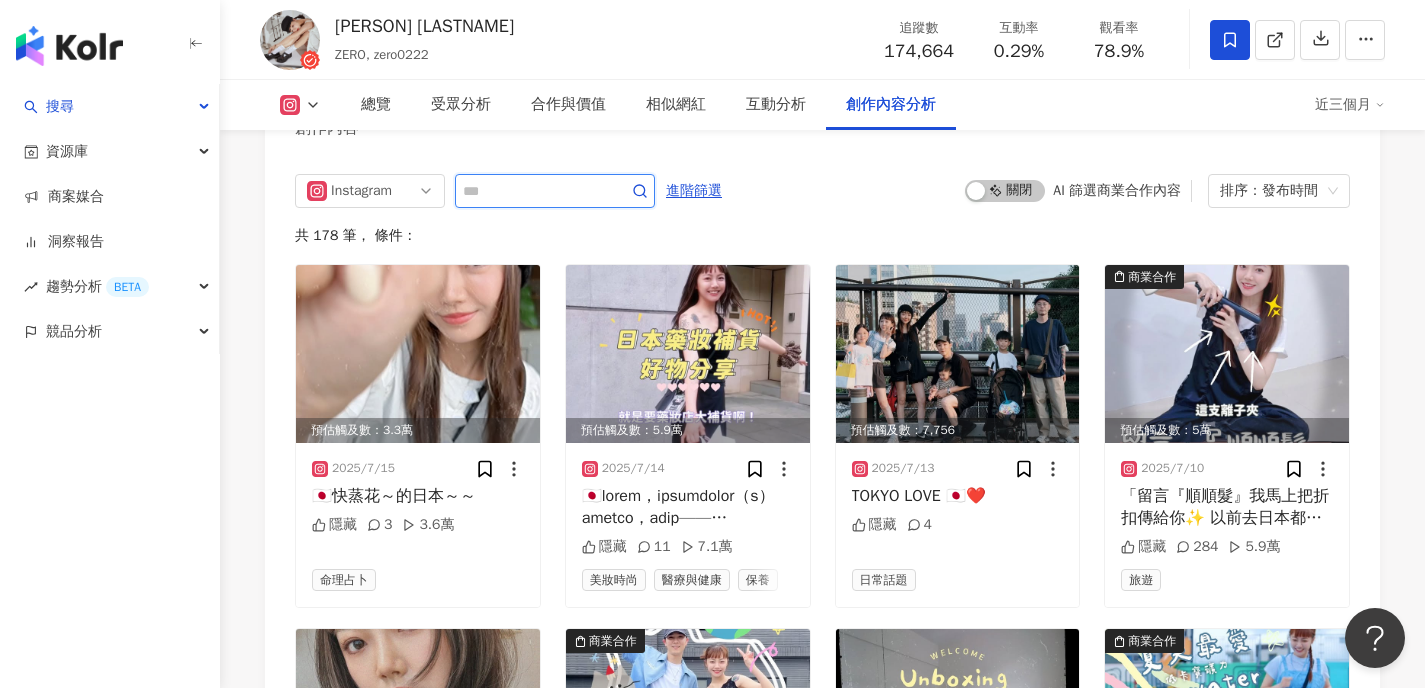 click at bounding box center (533, 191) 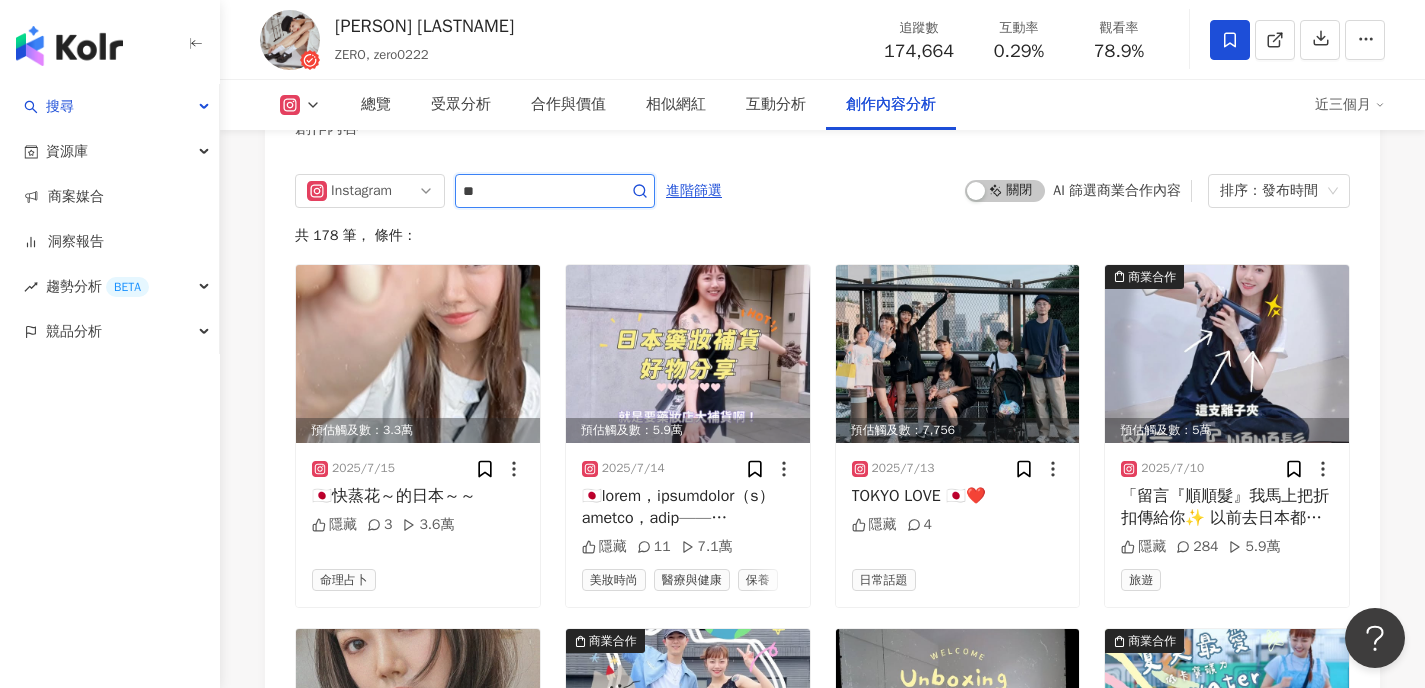 type on "*" 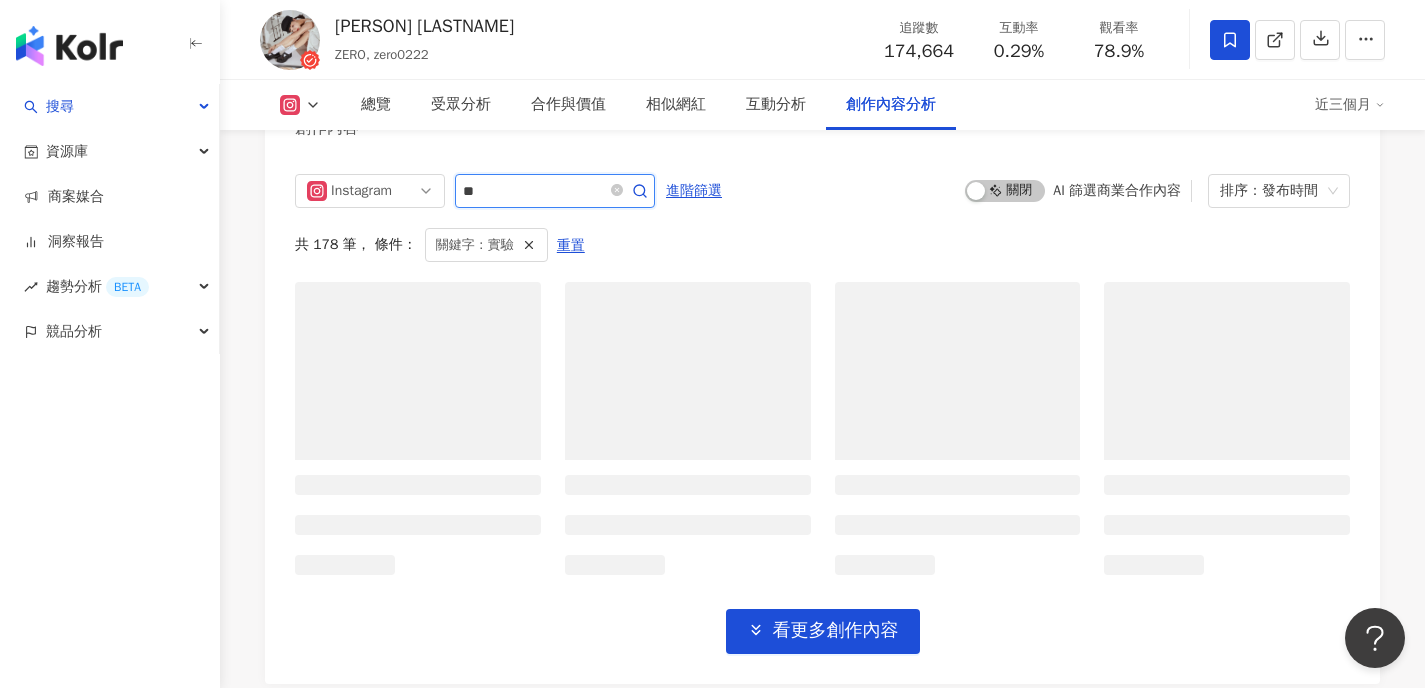 scroll, scrollTop: 6097, scrollLeft: 0, axis: vertical 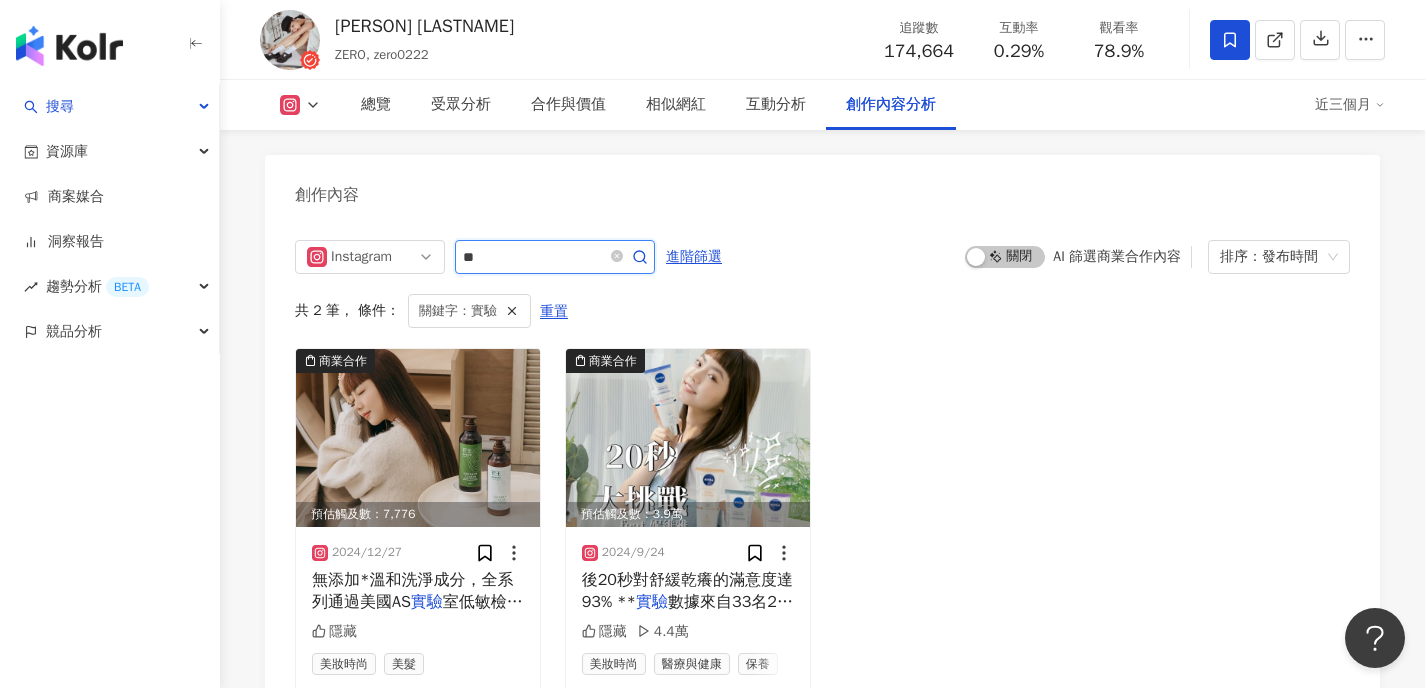 type on "**" 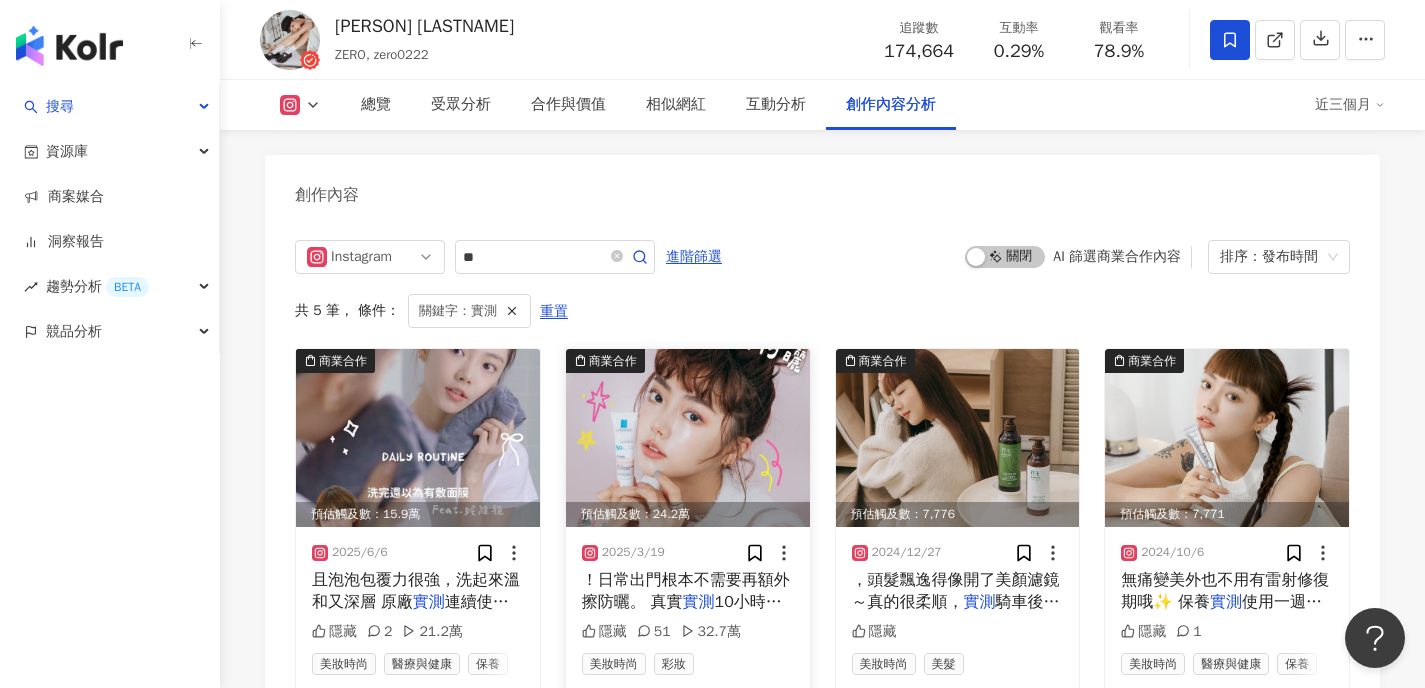 click at bounding box center (688, 438) 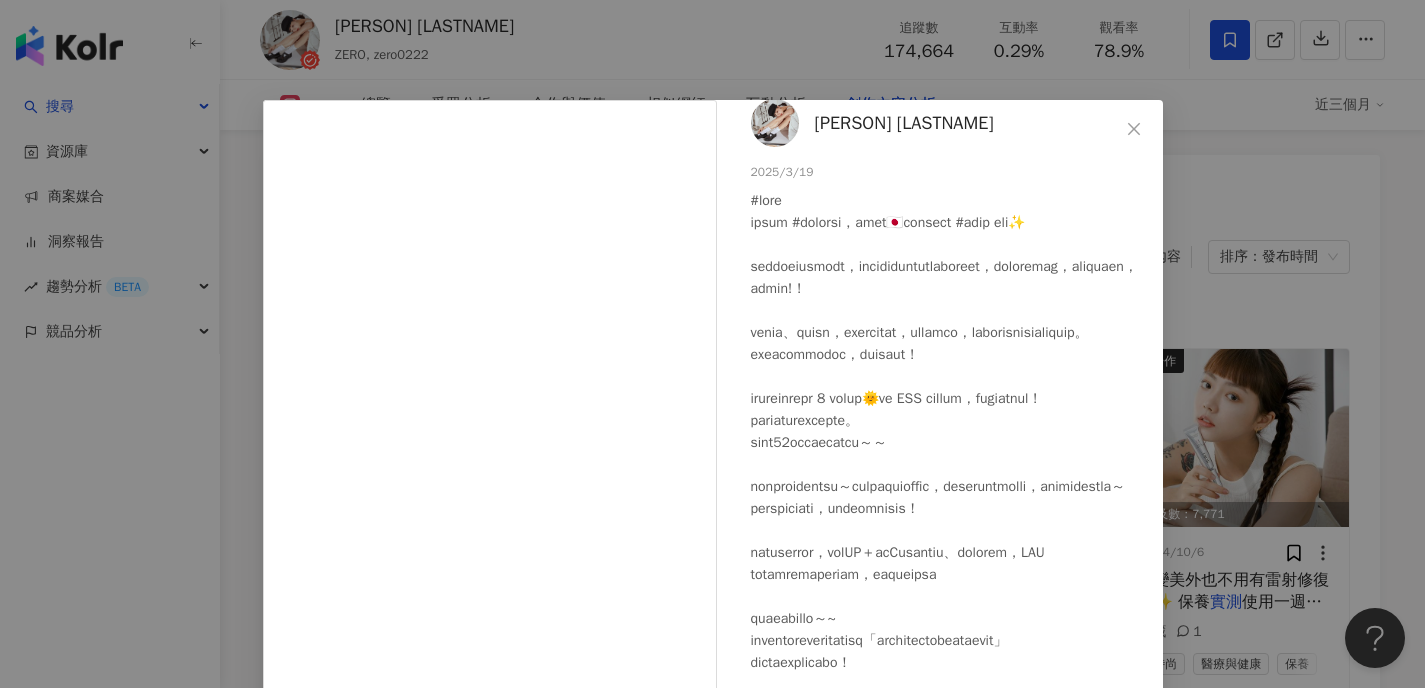 scroll, scrollTop: 325, scrollLeft: 0, axis: vertical 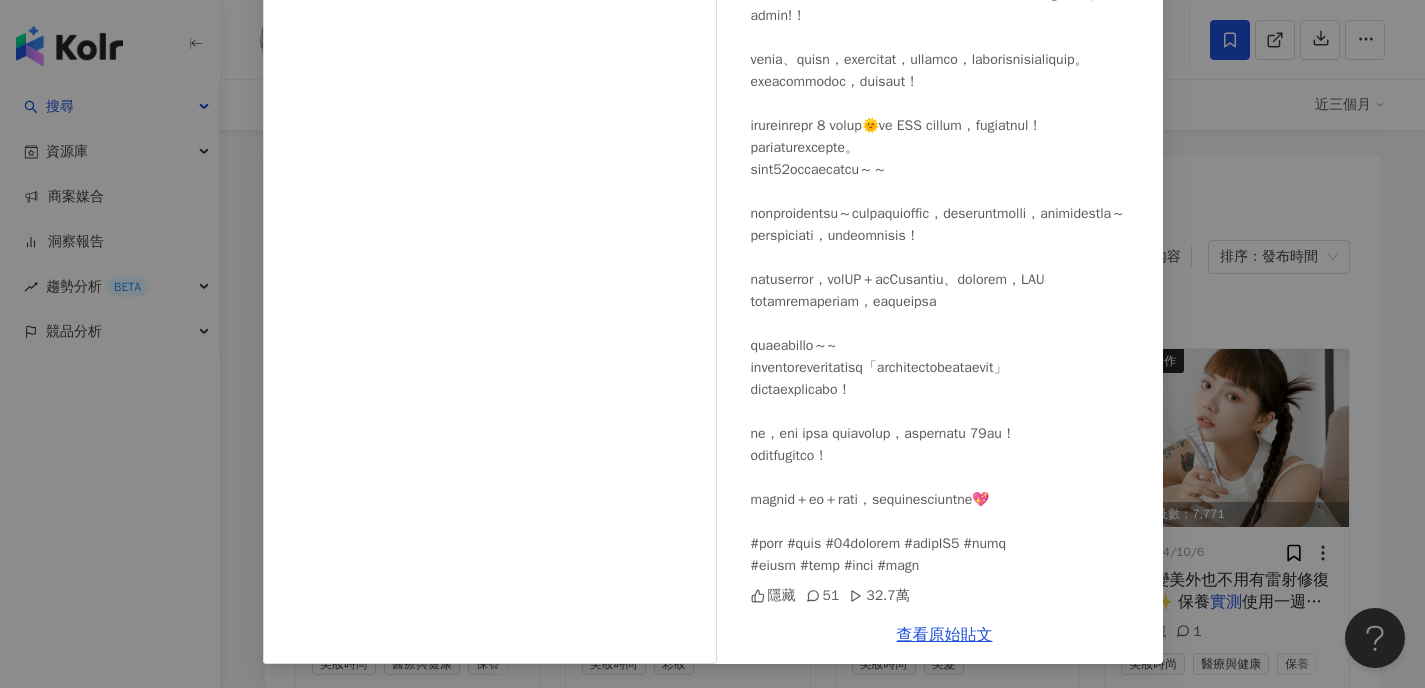 click on "[PERSON] [LASTNAME] 2025/3/19 Hidden 51 327K View original post" at bounding box center (712, 344) 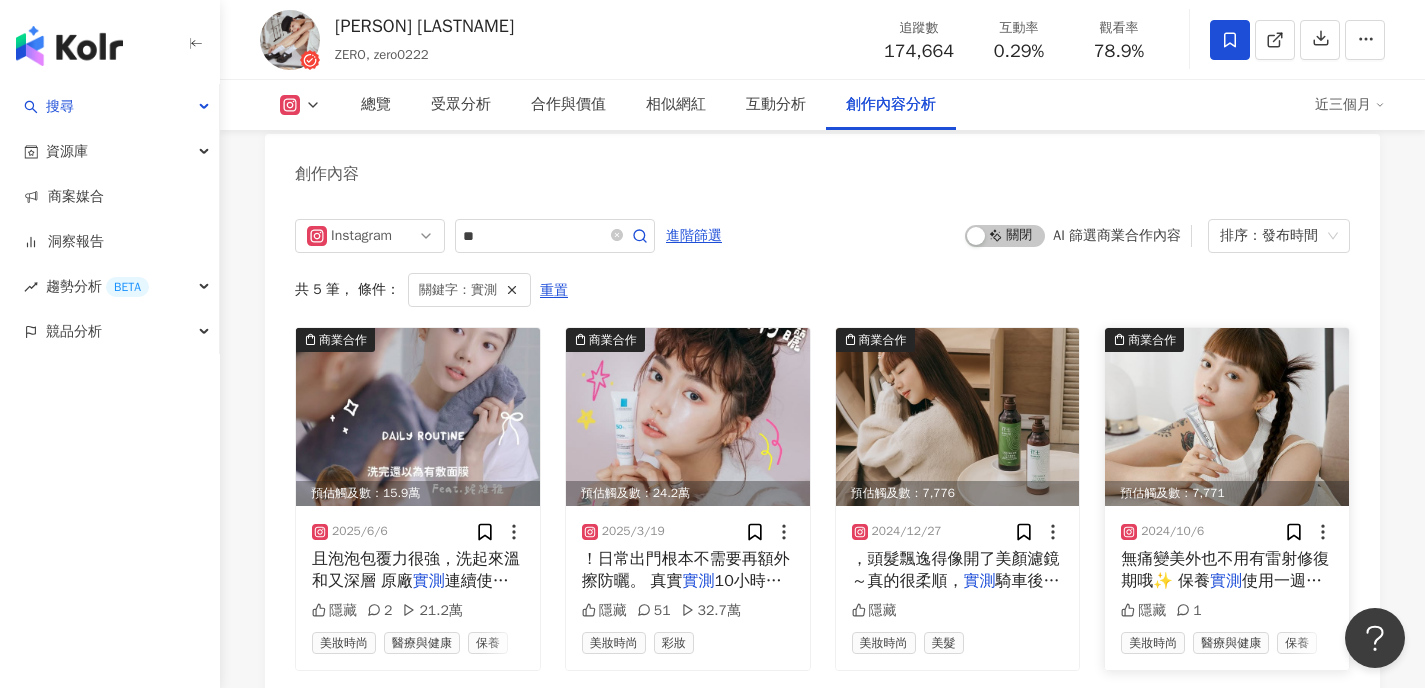 scroll, scrollTop: 6119, scrollLeft: 0, axis: vertical 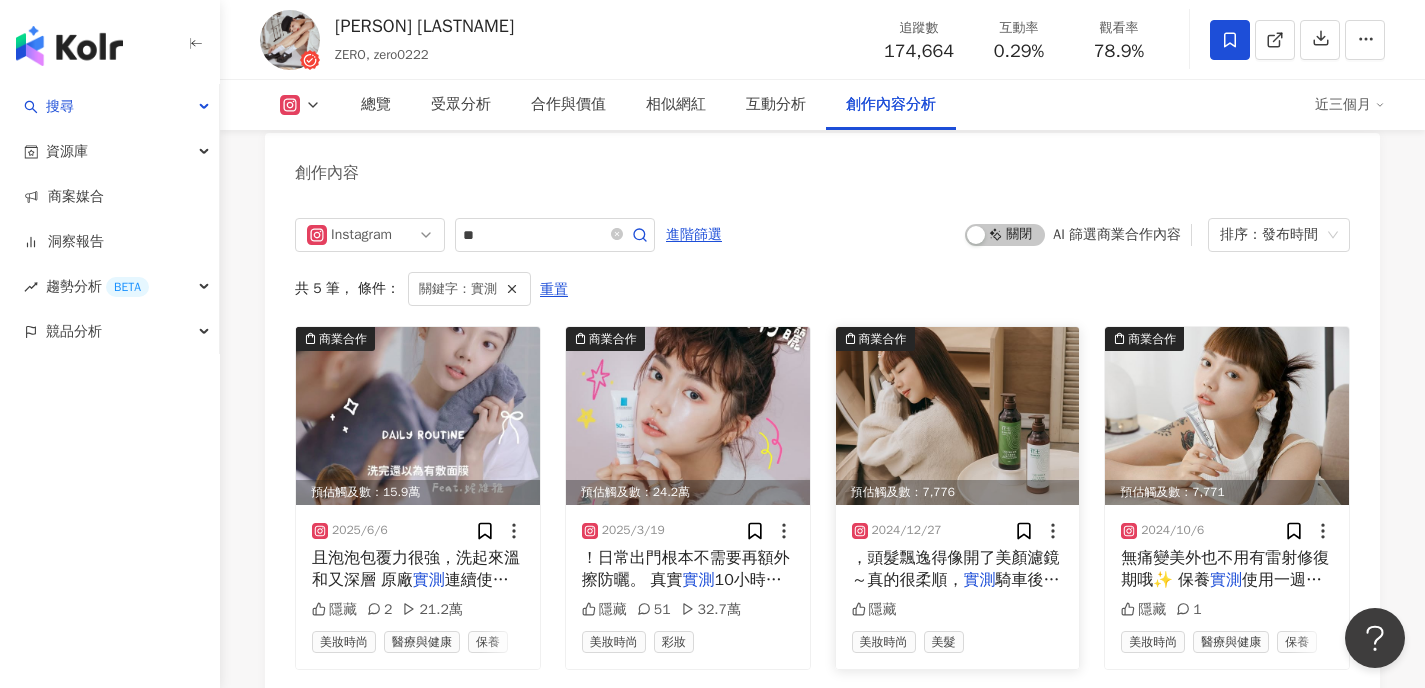 click at bounding box center [958, 416] 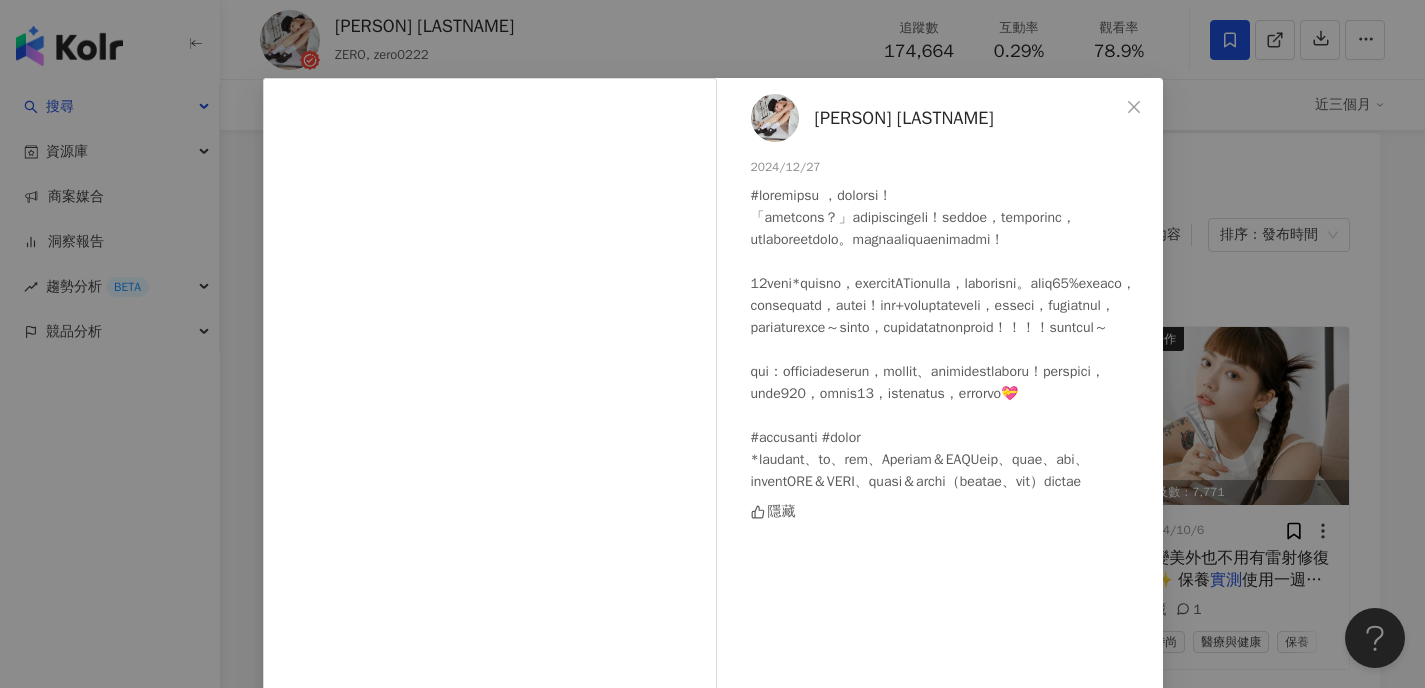 scroll, scrollTop: 138, scrollLeft: 0, axis: vertical 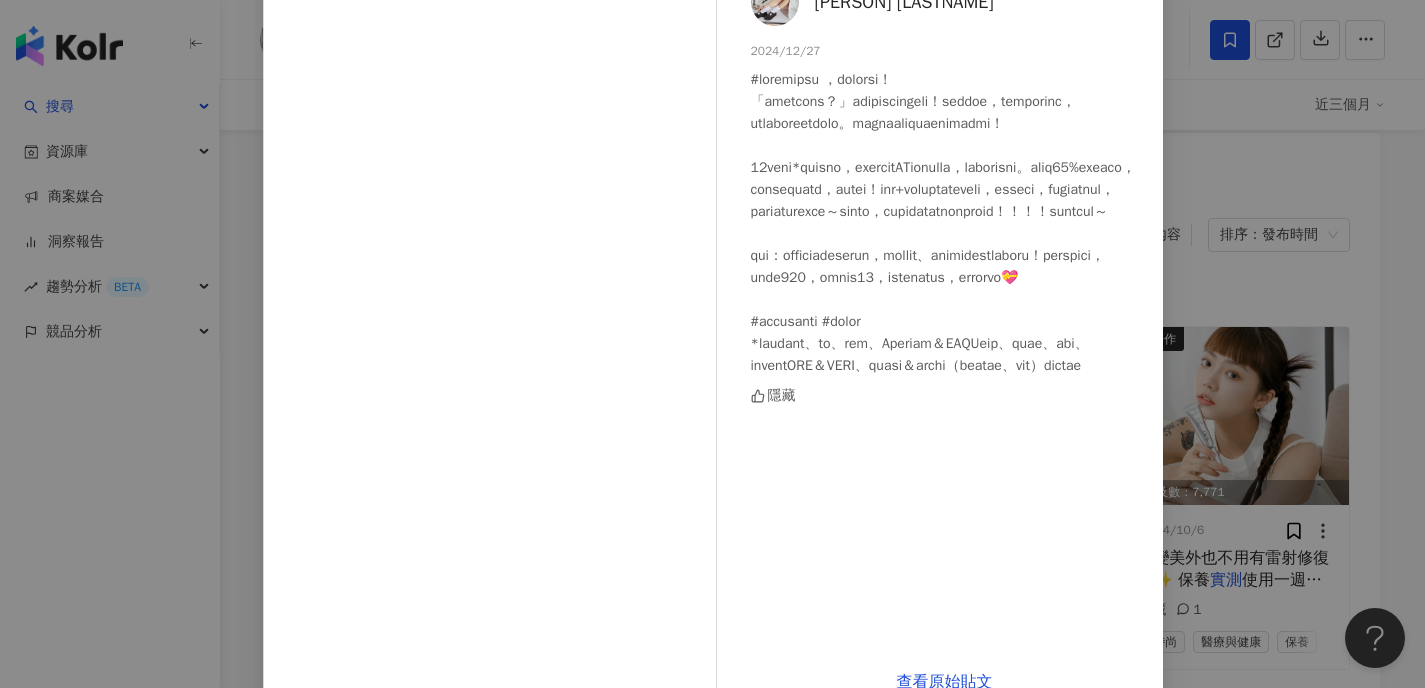 click on "[PERSON] [LASTNAME] 2024/12/27 Hidden View original post" at bounding box center (712, 344) 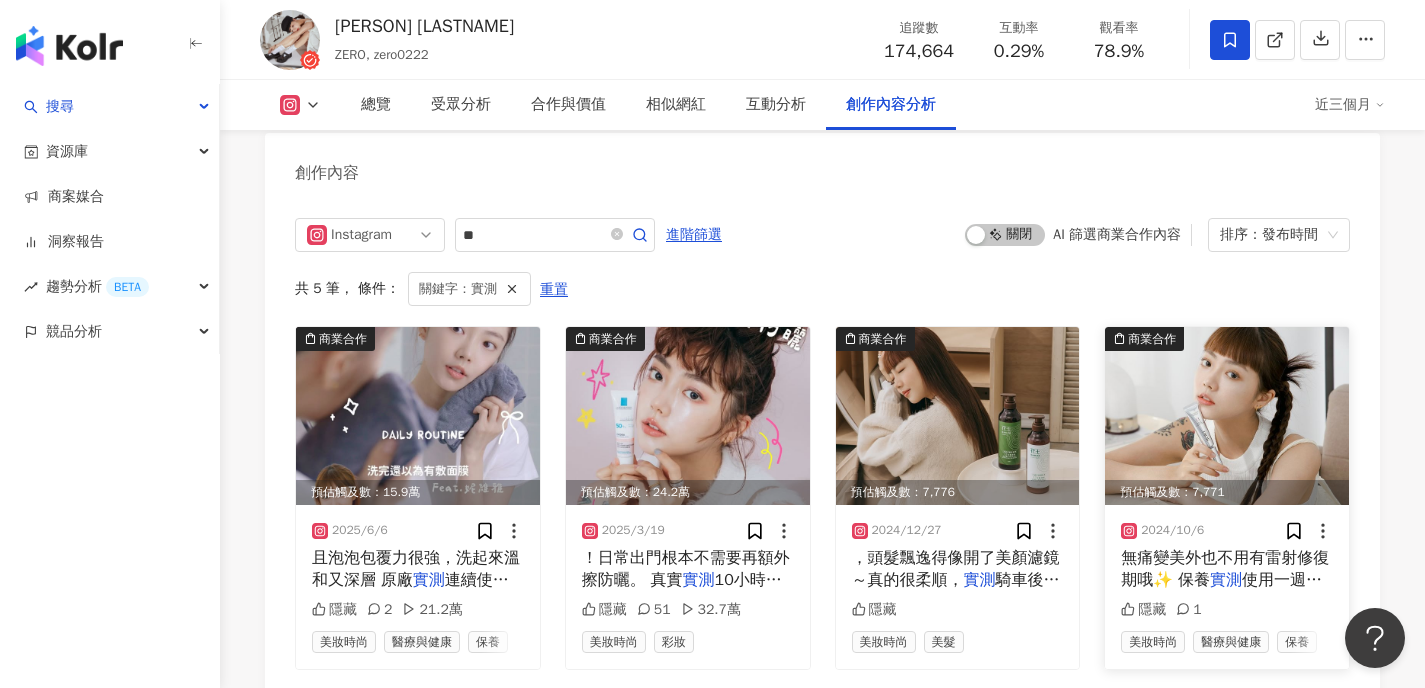 click at bounding box center (1227, 416) 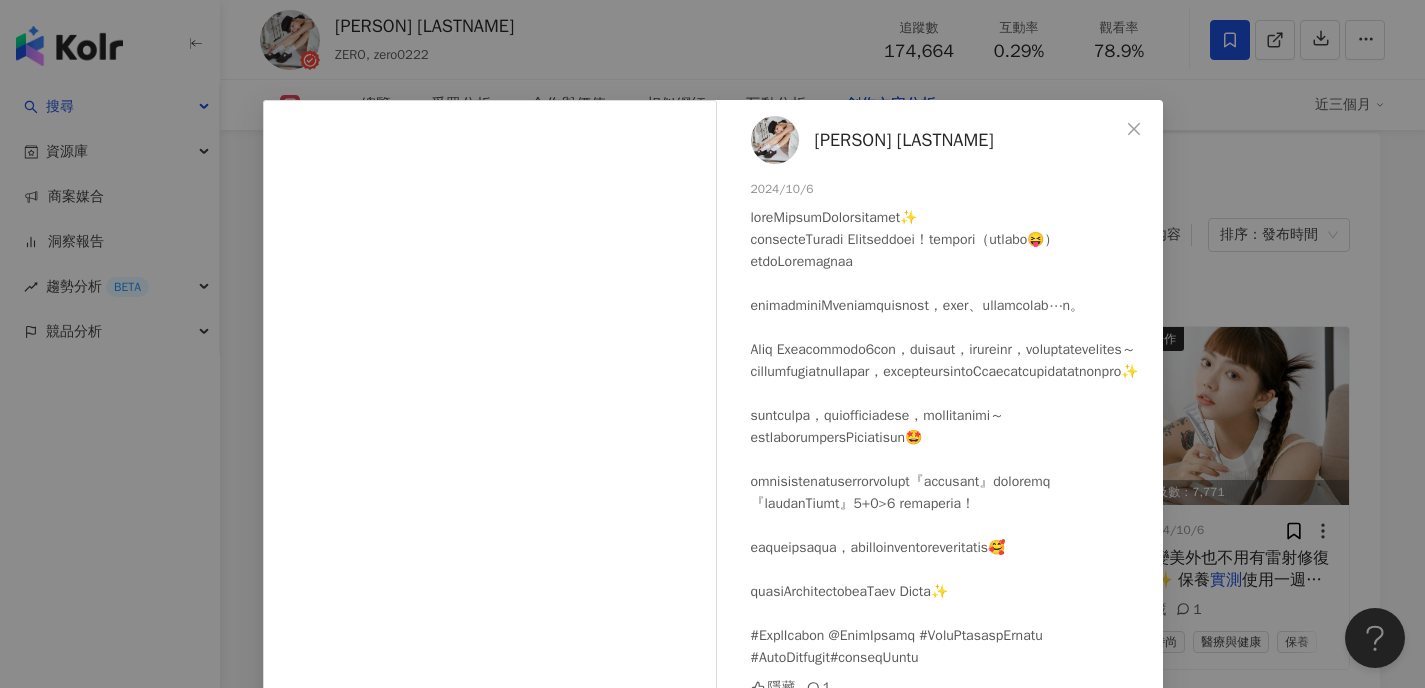 scroll, scrollTop: 61, scrollLeft: 0, axis: vertical 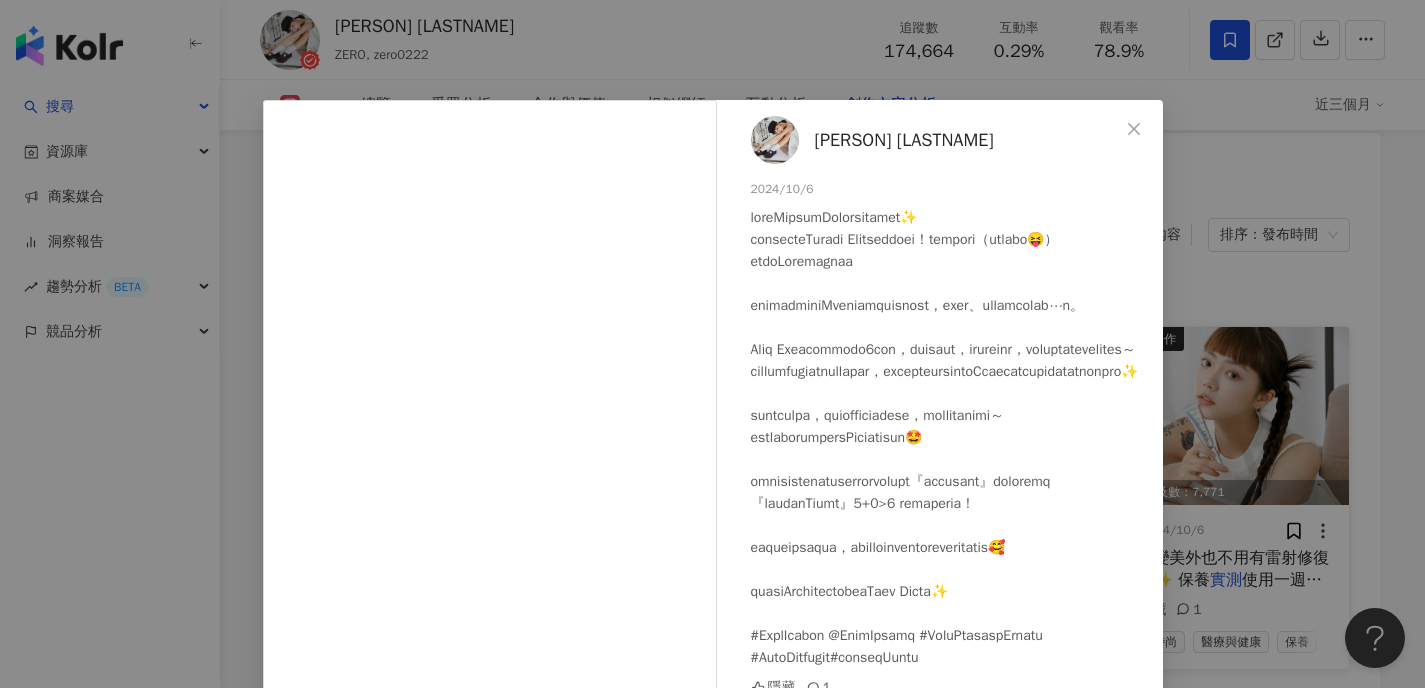 drag, startPoint x: 1292, startPoint y: 420, endPoint x: 1278, endPoint y: 424, distance: 14.56022 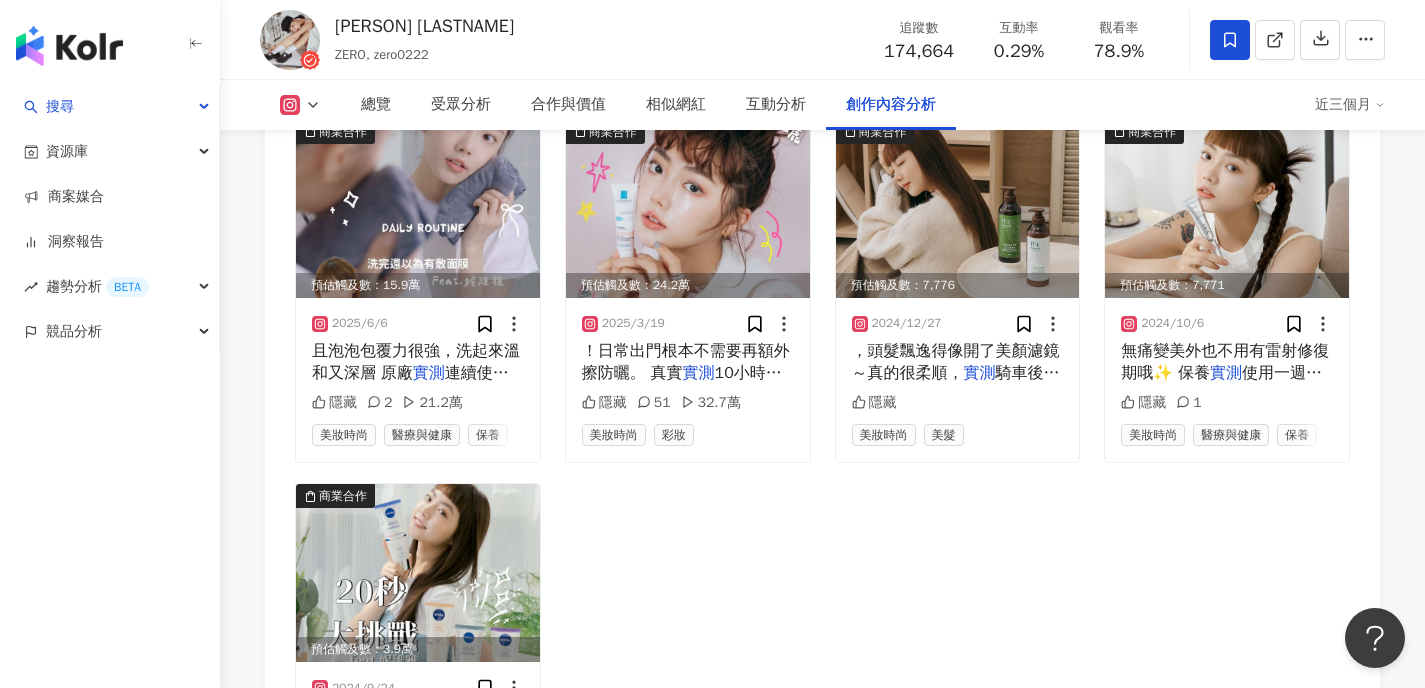 scroll, scrollTop: 6455, scrollLeft: 0, axis: vertical 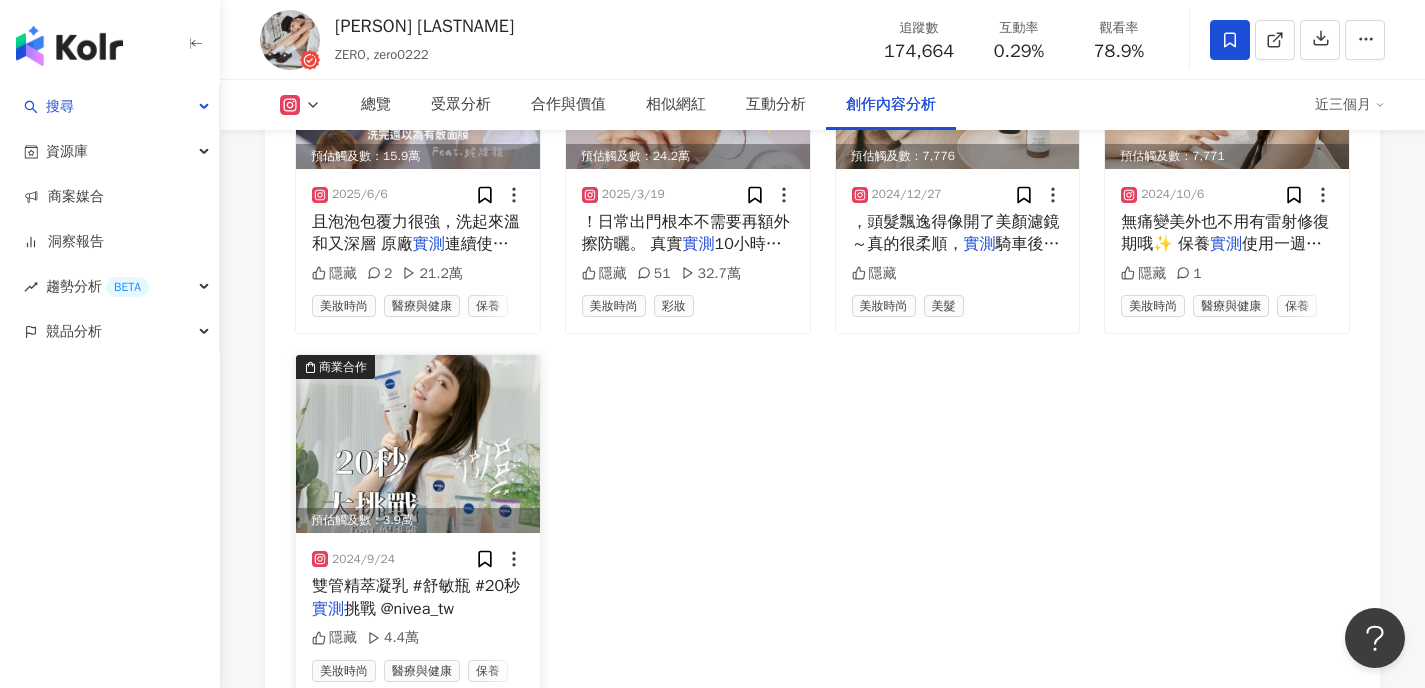 click at bounding box center (418, 444) 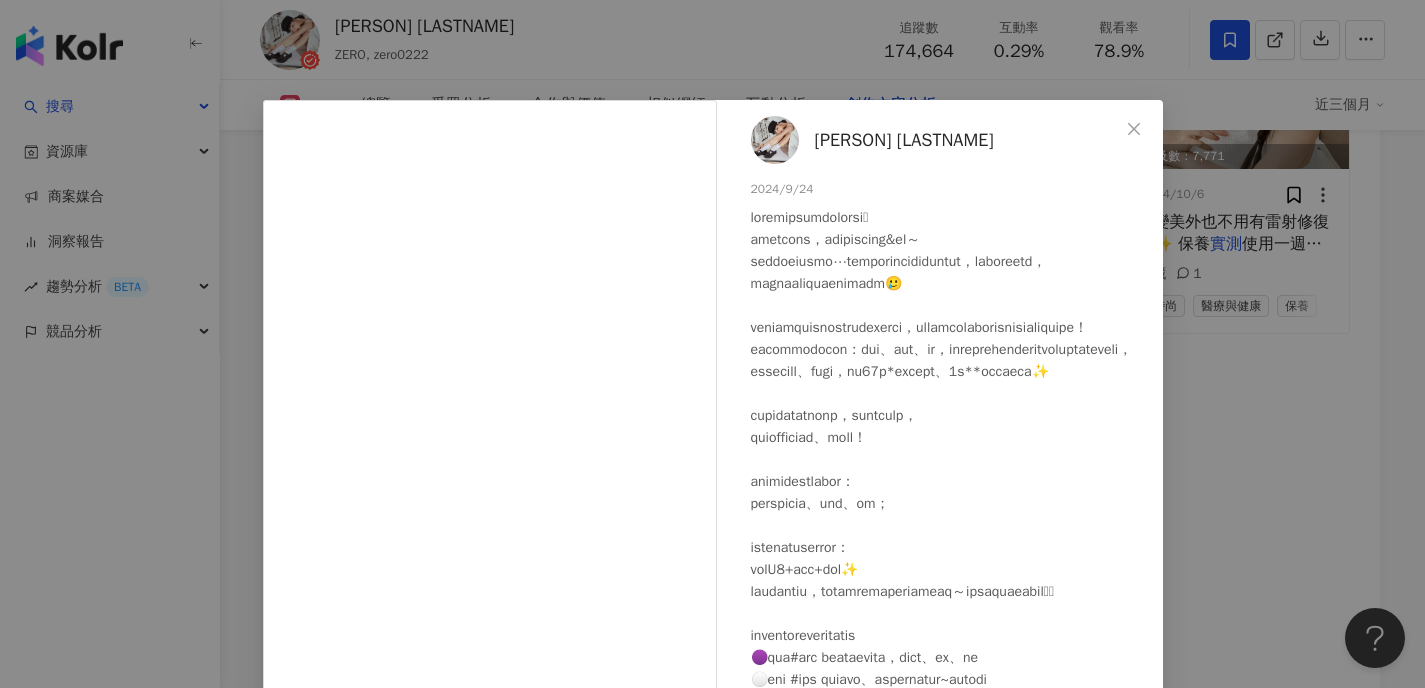 click on "[PERSON] [LASTNAME] 2024/9/24 Hidden 44K View original post" at bounding box center (712, 344) 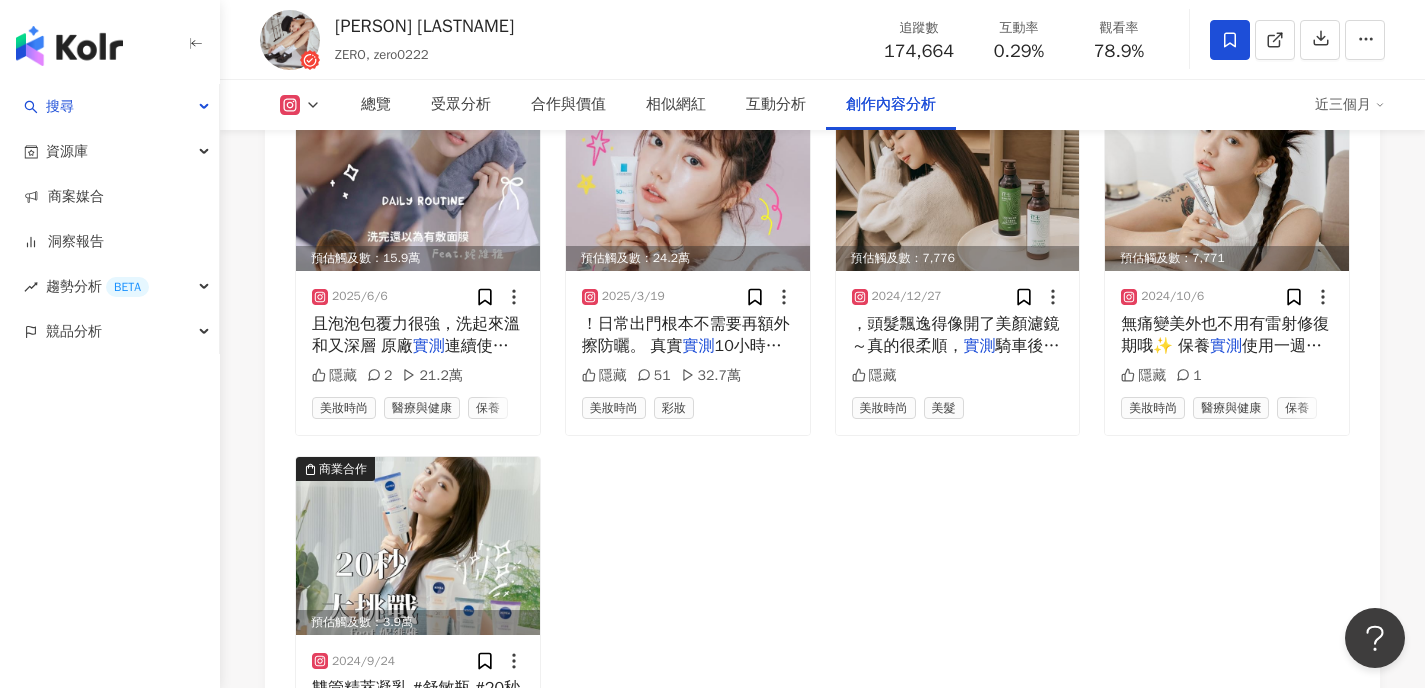 scroll, scrollTop: 6103, scrollLeft: 0, axis: vertical 